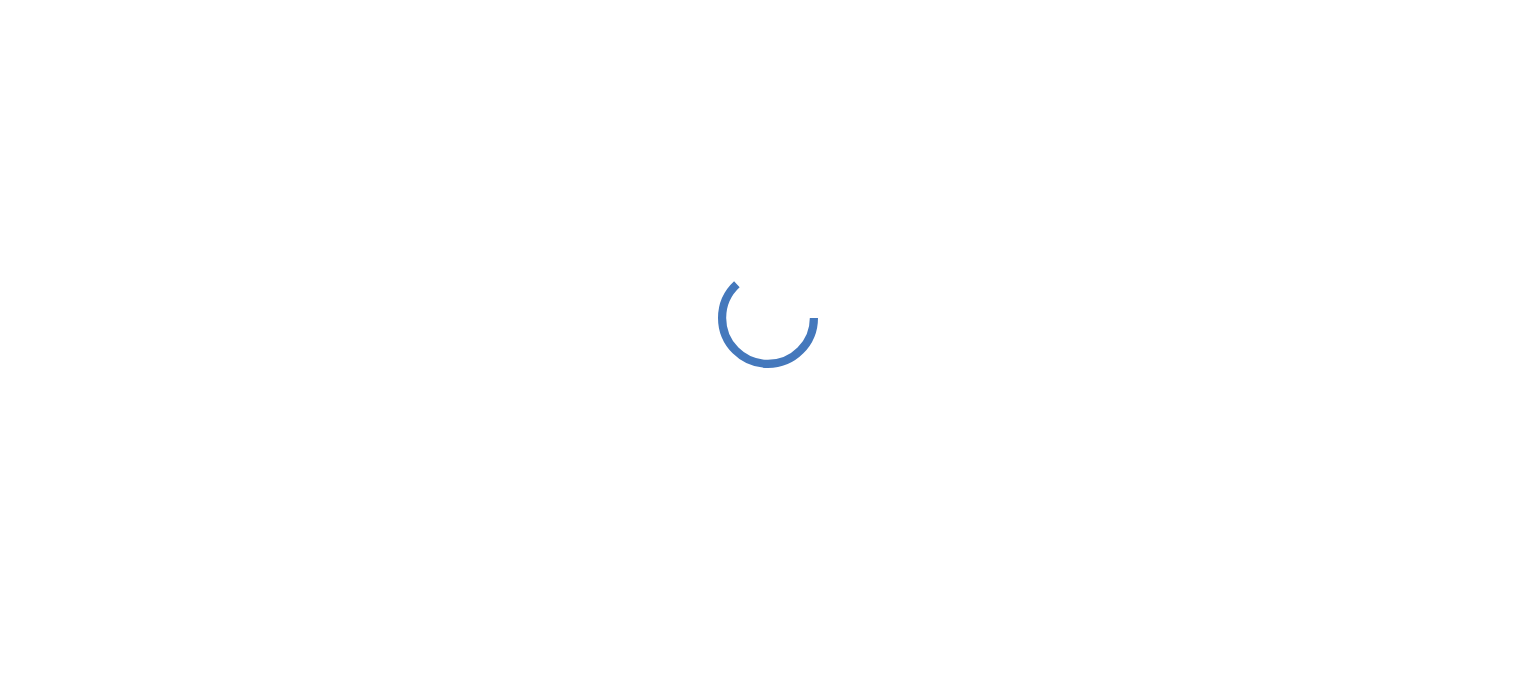 scroll, scrollTop: 0, scrollLeft: 0, axis: both 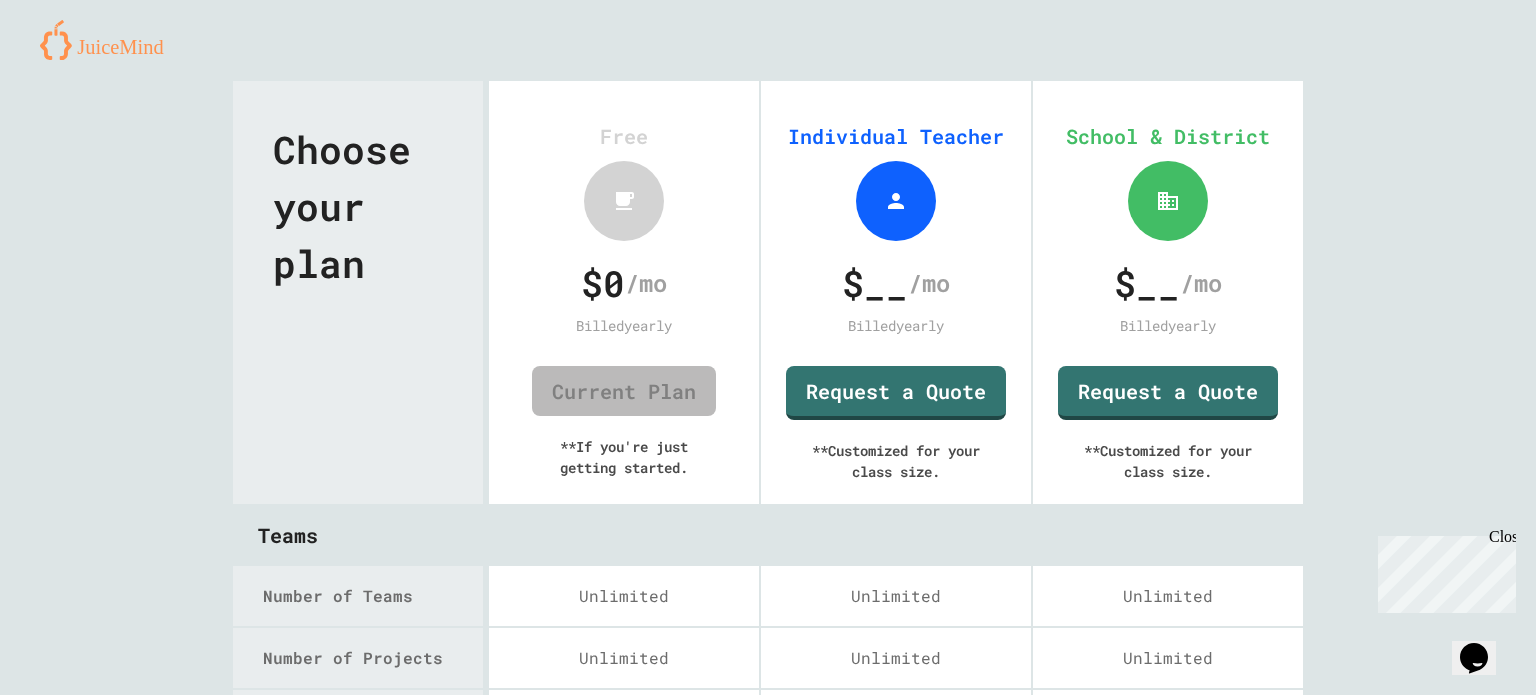 click at bounding box center [109, 40] 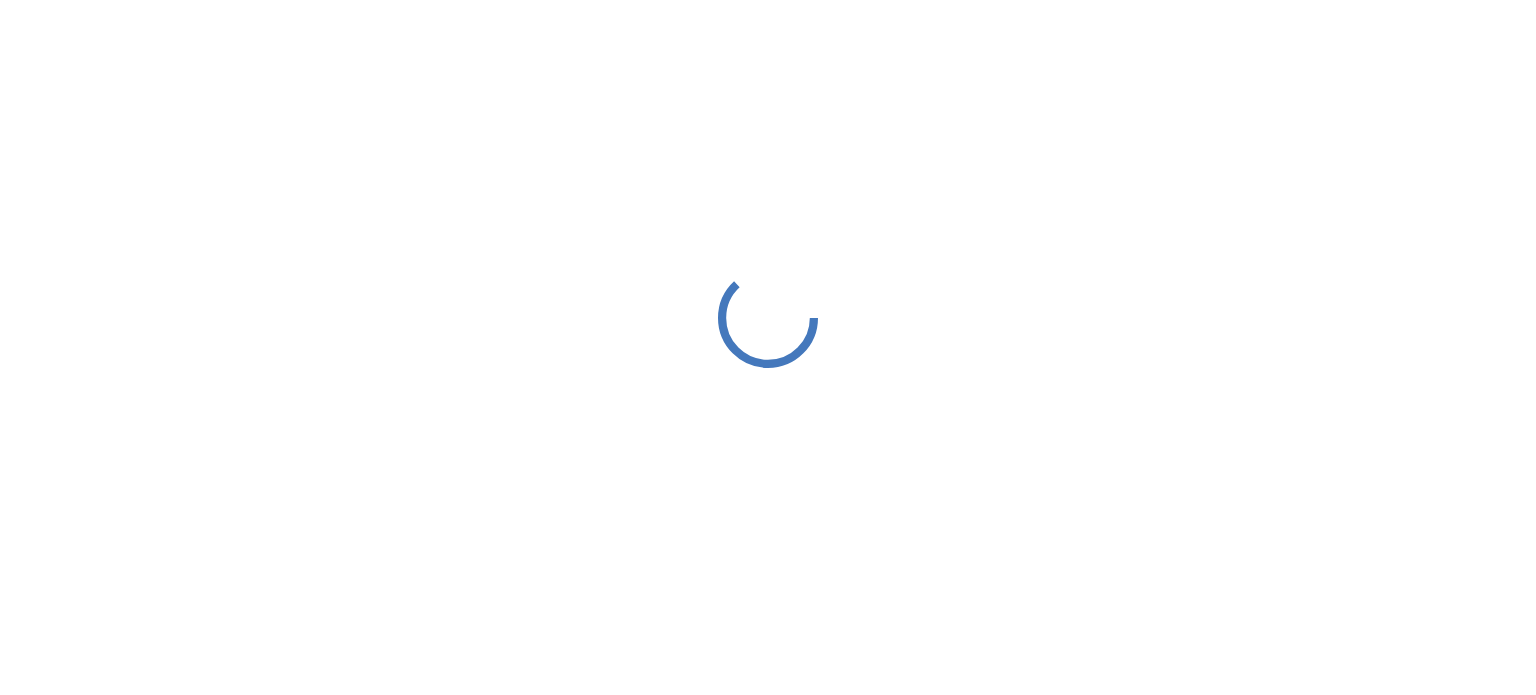 scroll, scrollTop: 0, scrollLeft: 0, axis: both 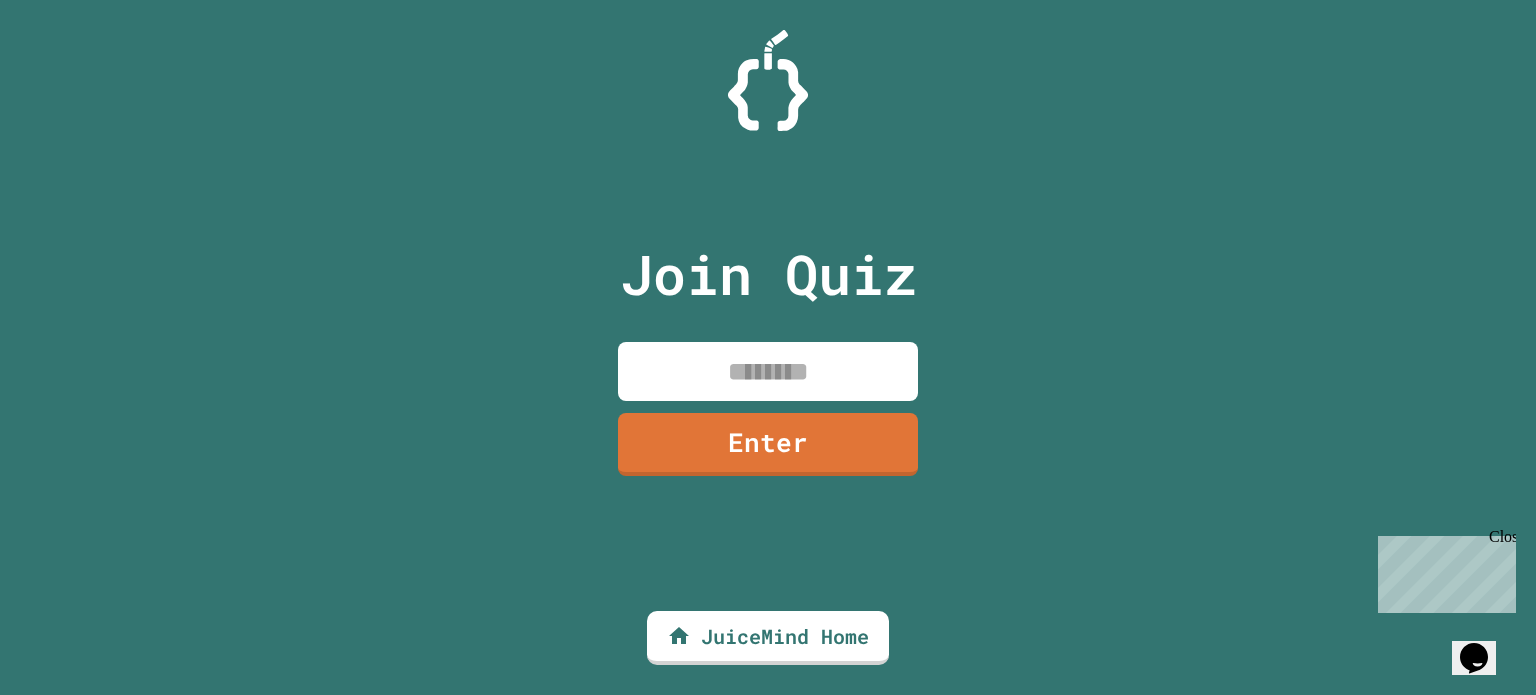 click at bounding box center [768, 371] 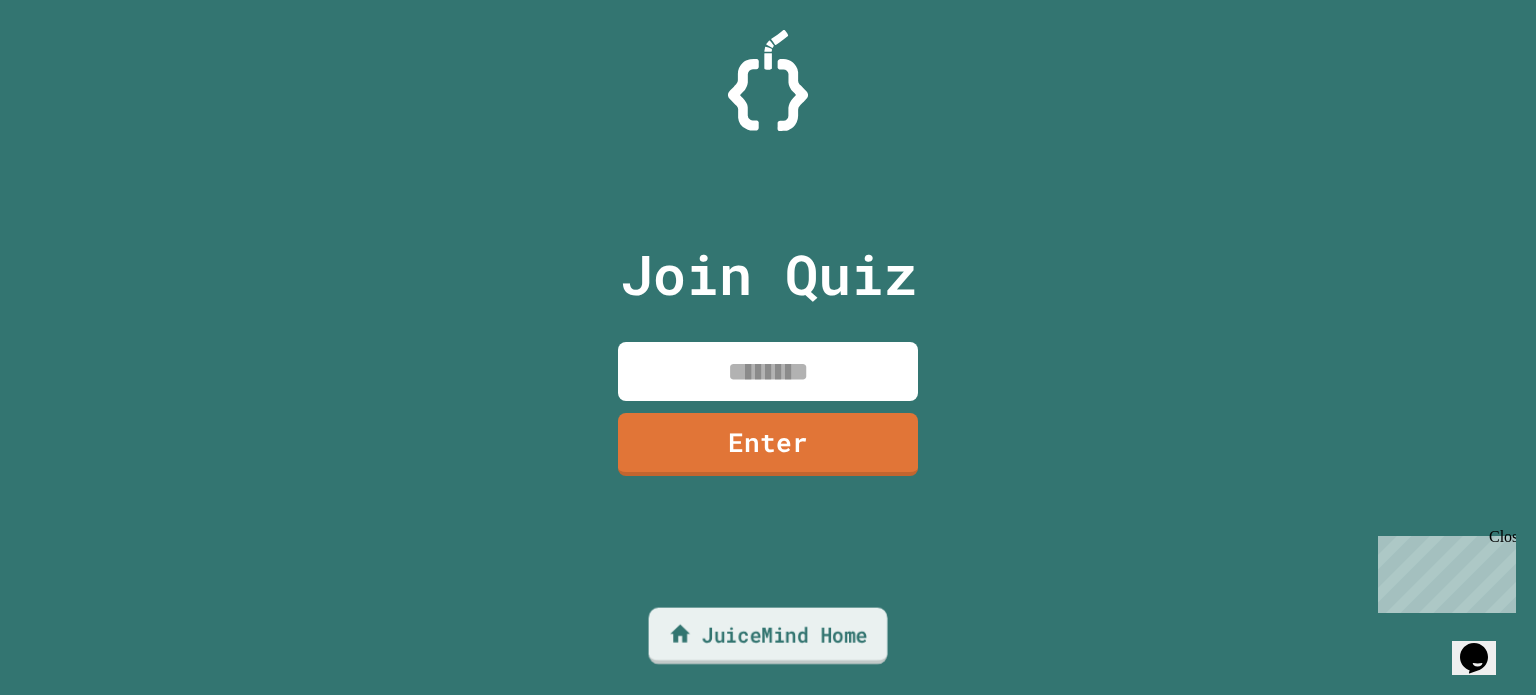 click on "JuiceMind Home" at bounding box center [768, 636] 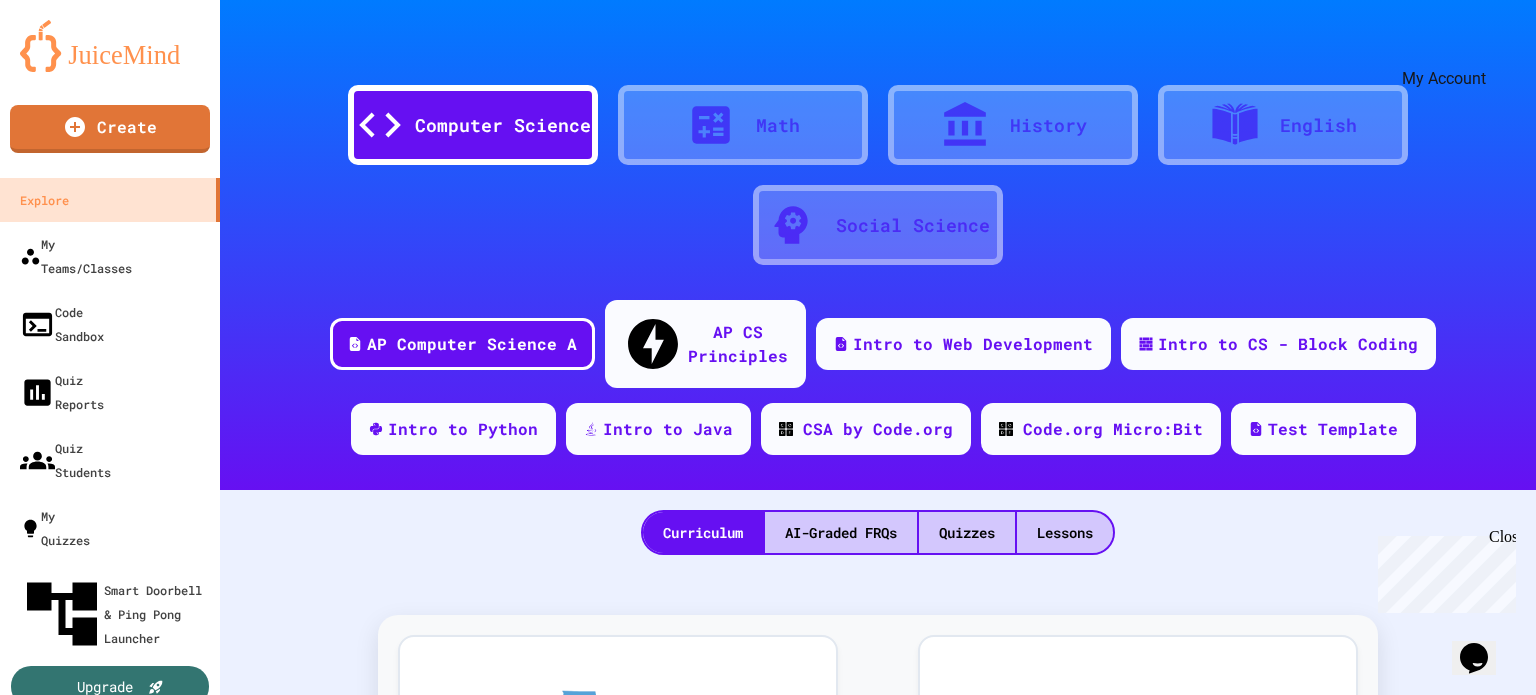 click 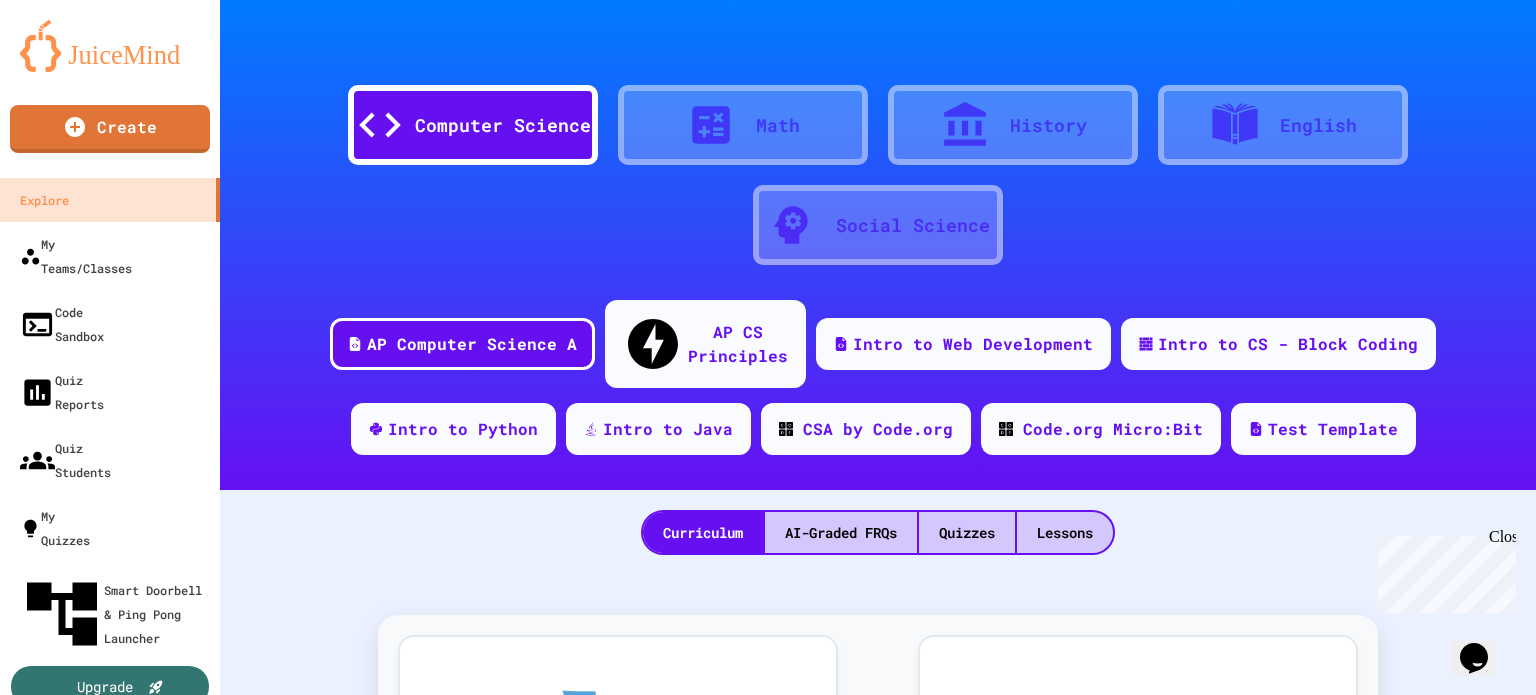 click at bounding box center (768, 695) 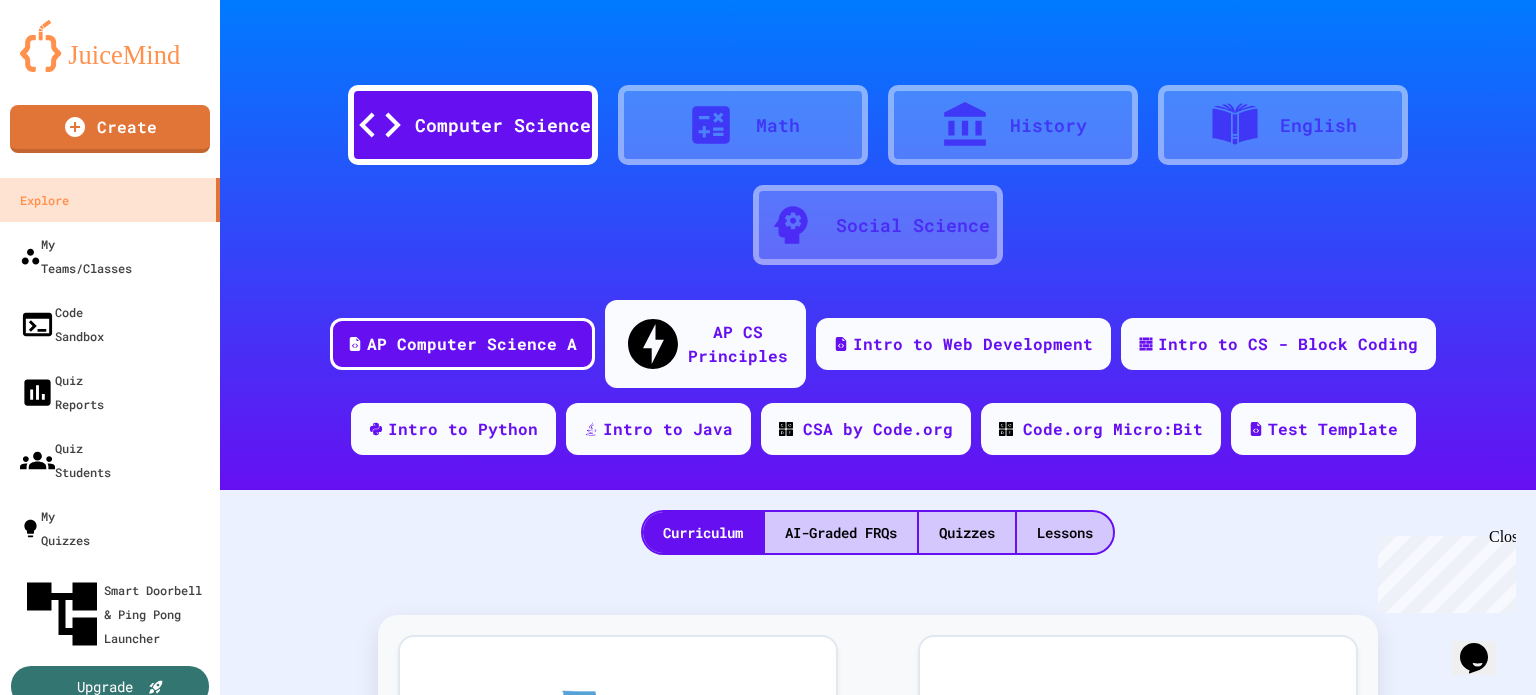 click at bounding box center (110, 46) 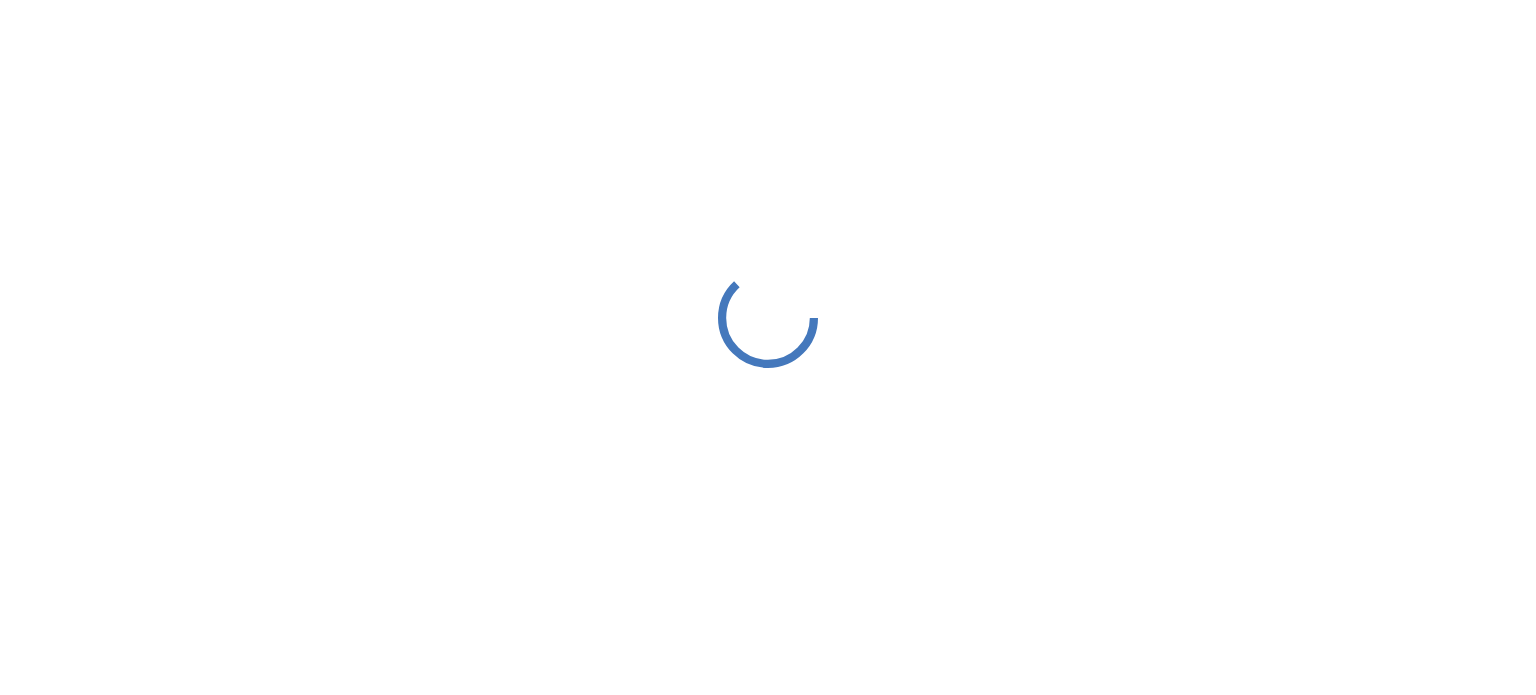 scroll, scrollTop: 0, scrollLeft: 0, axis: both 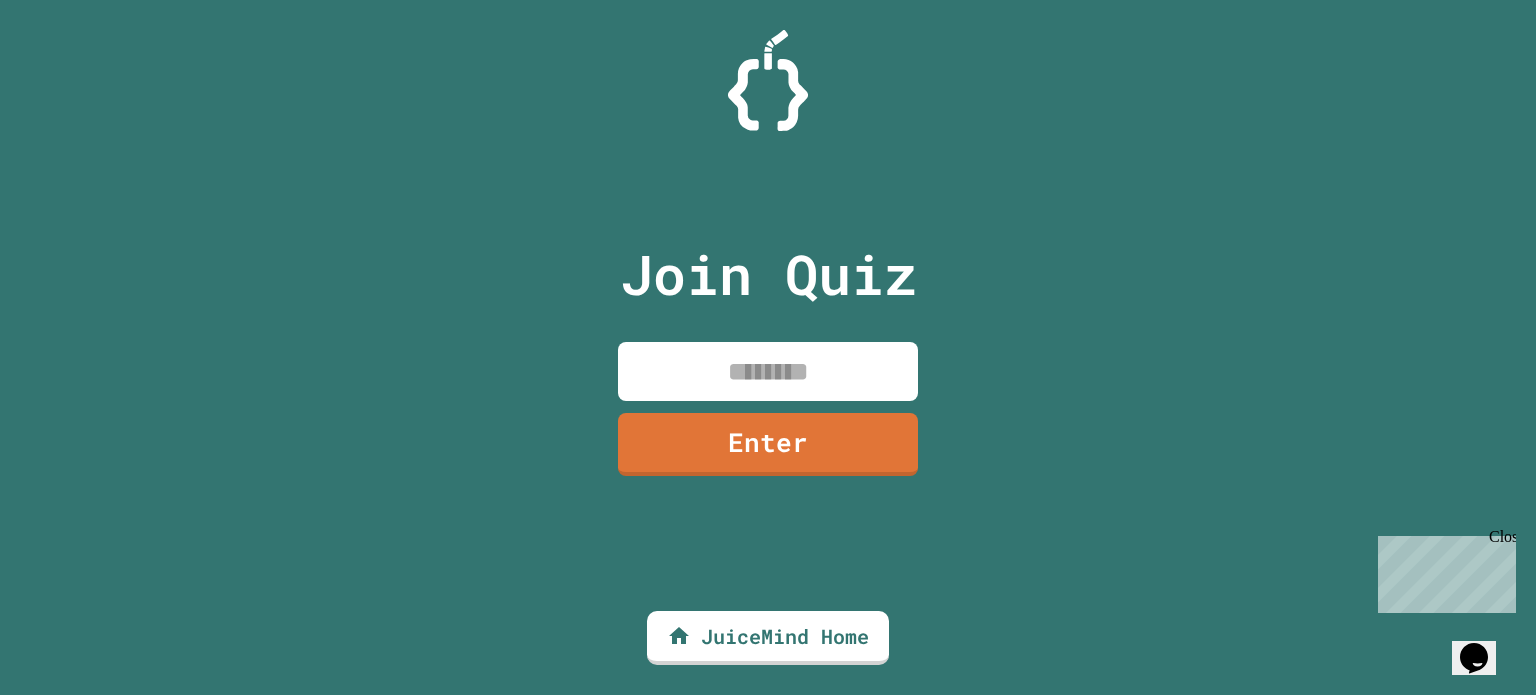 click at bounding box center (768, 371) 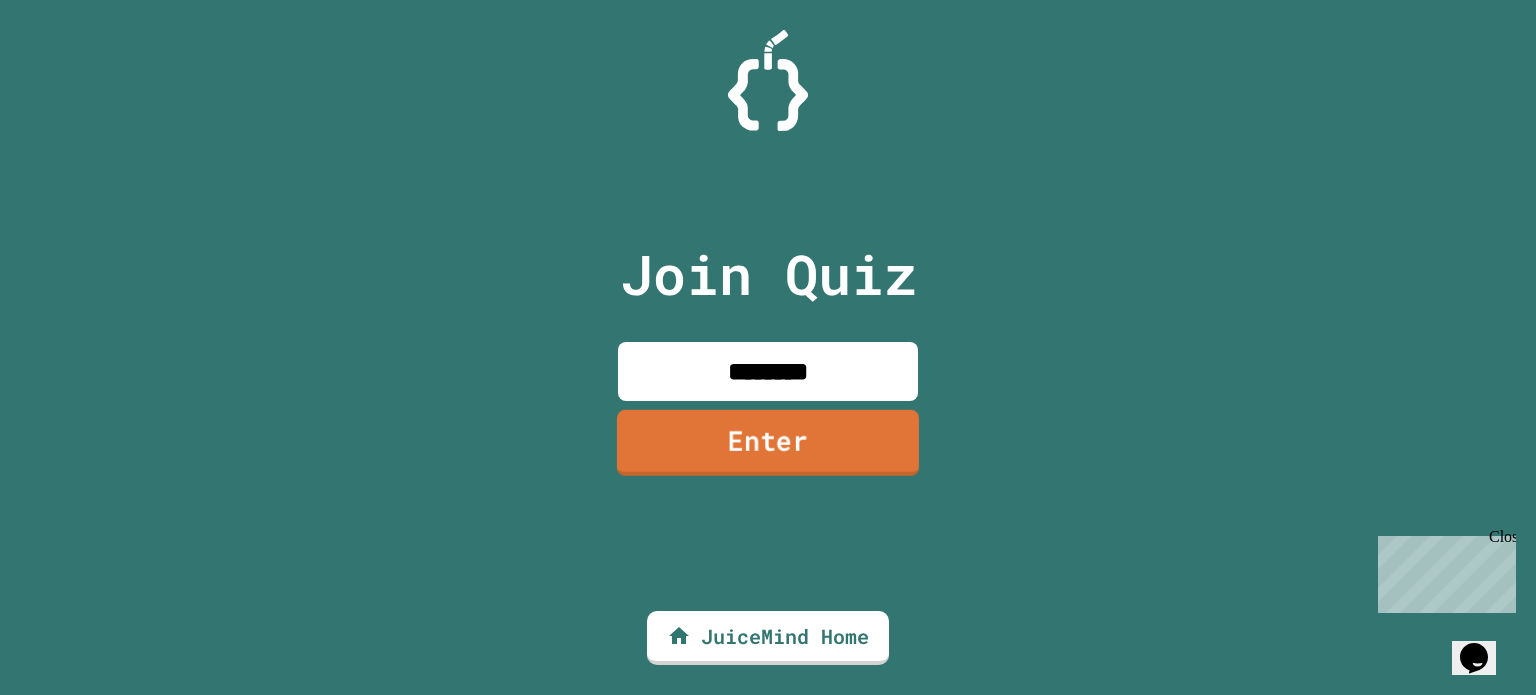type on "********" 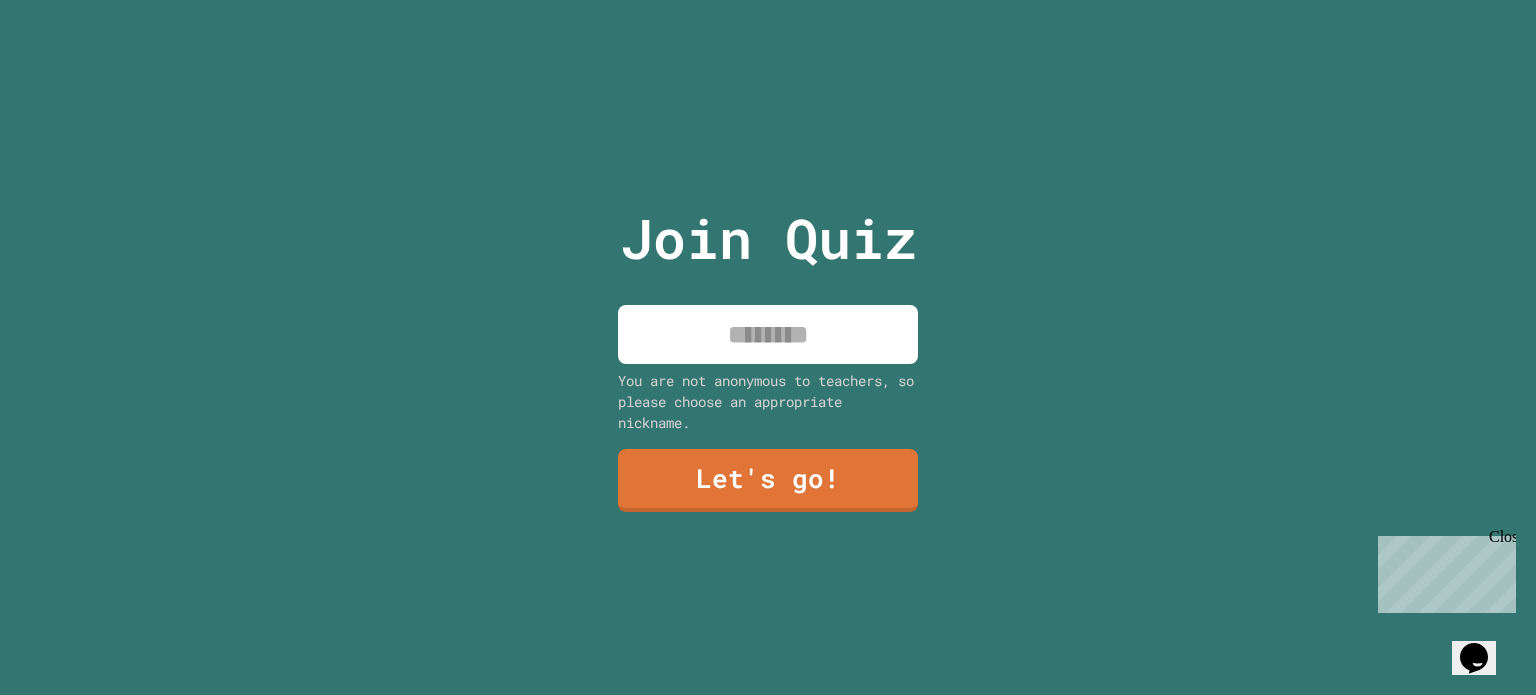 click at bounding box center (768, 334) 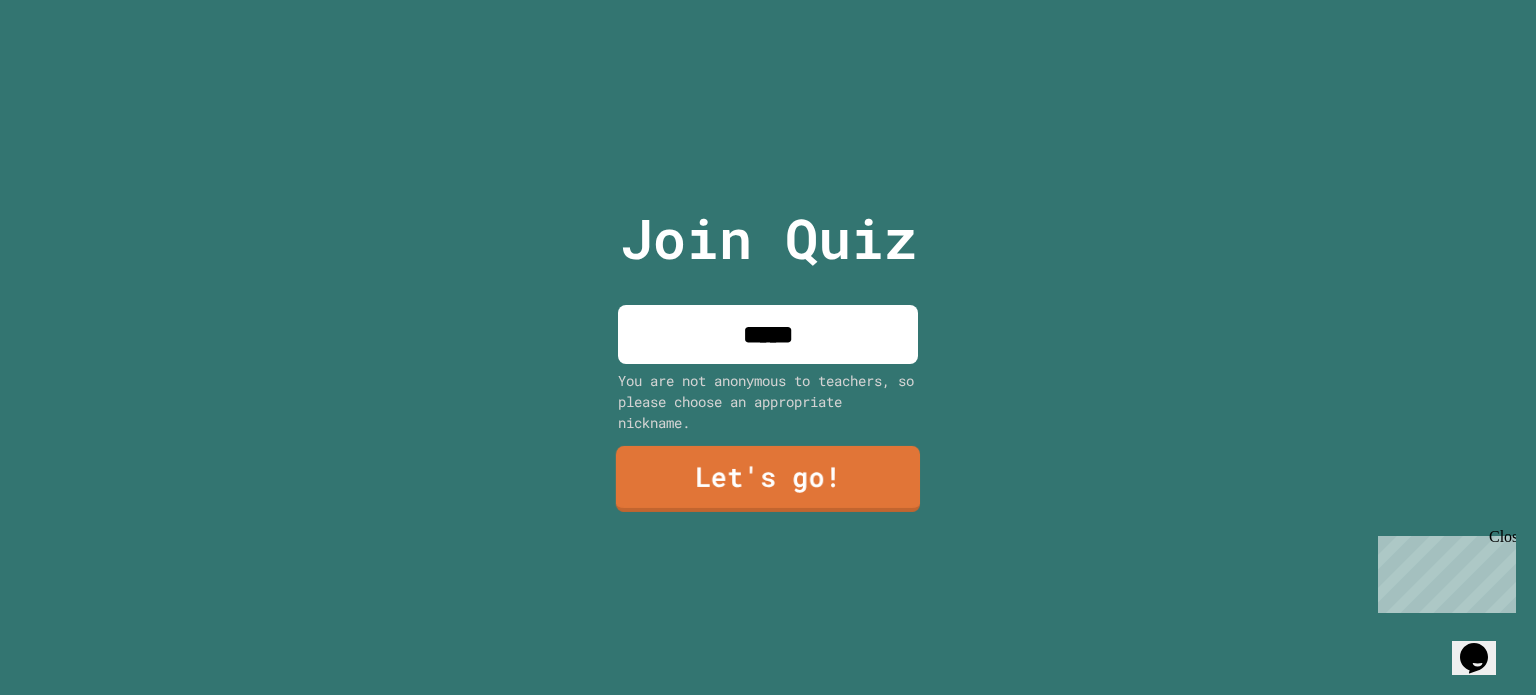 type on "*****" 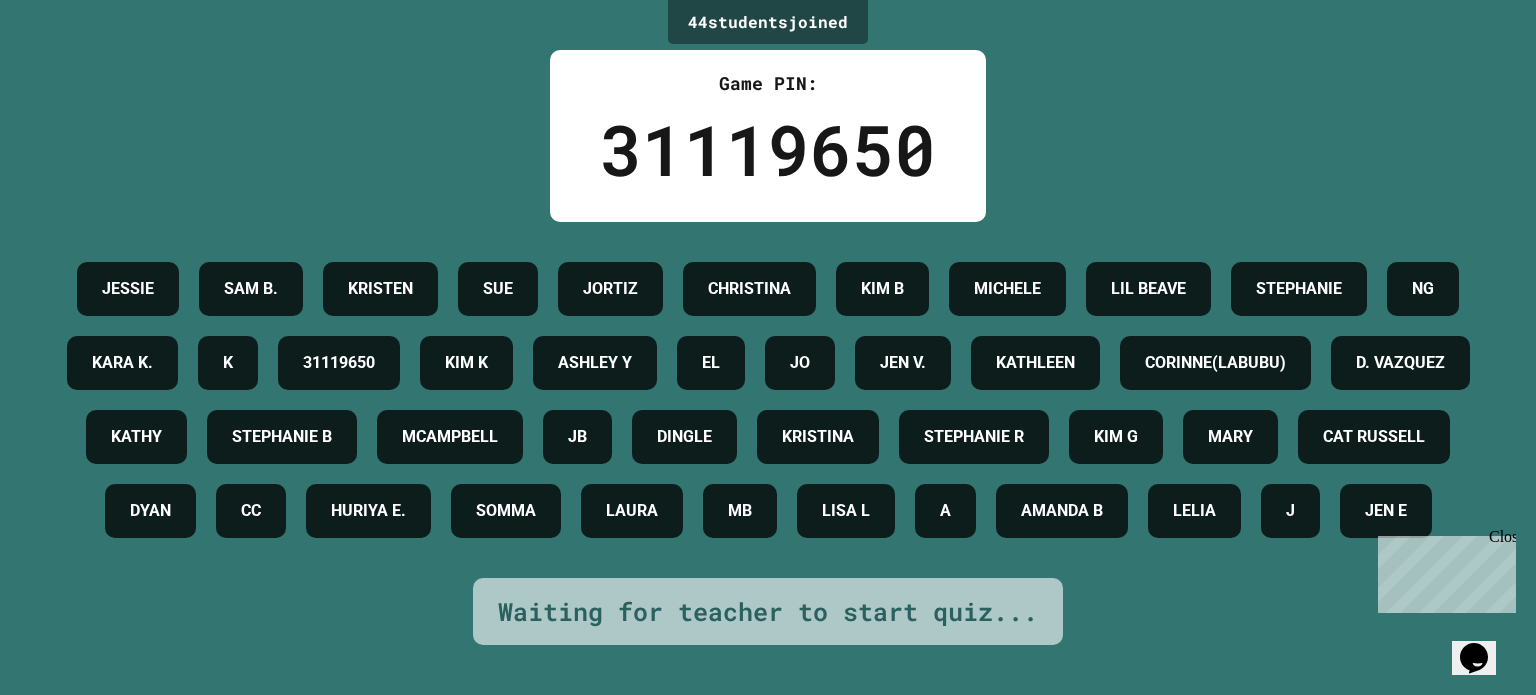 scroll, scrollTop: 0, scrollLeft: 0, axis: both 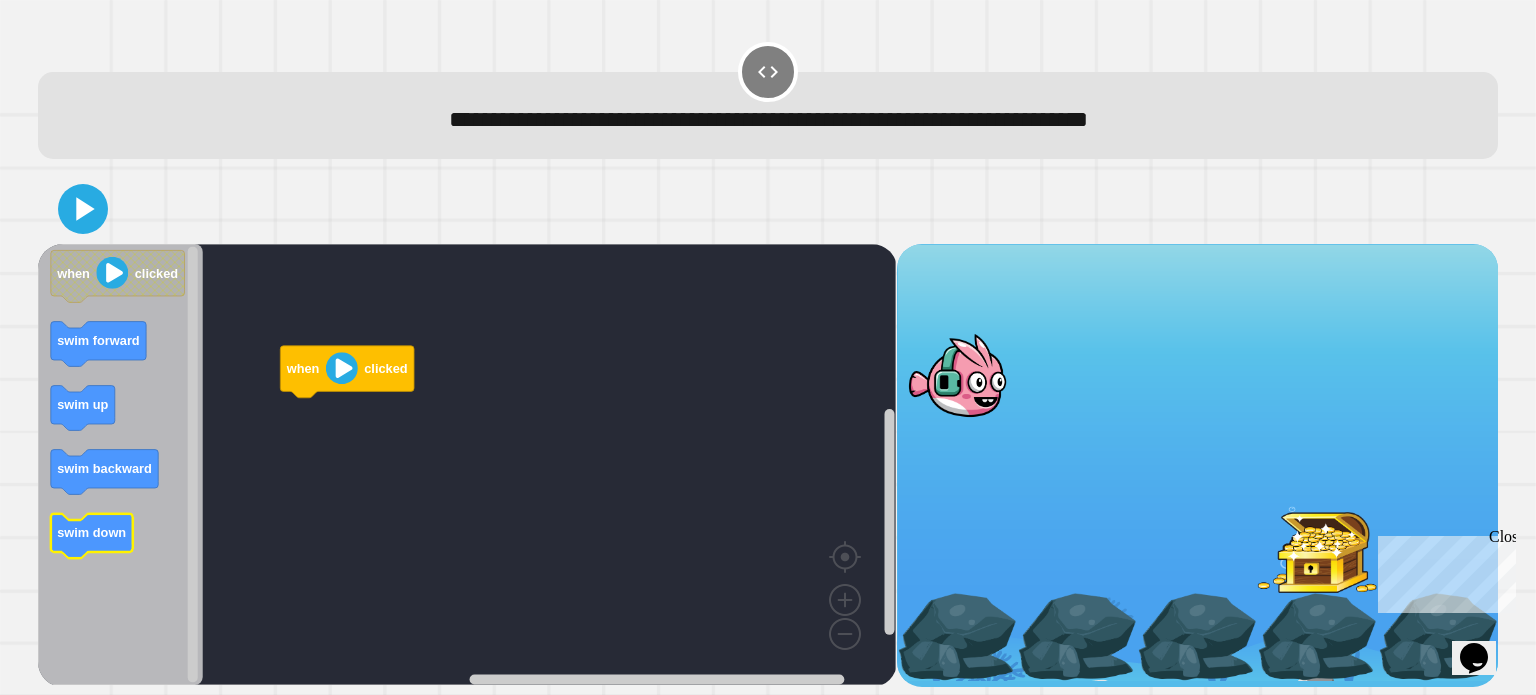click on "swim down" 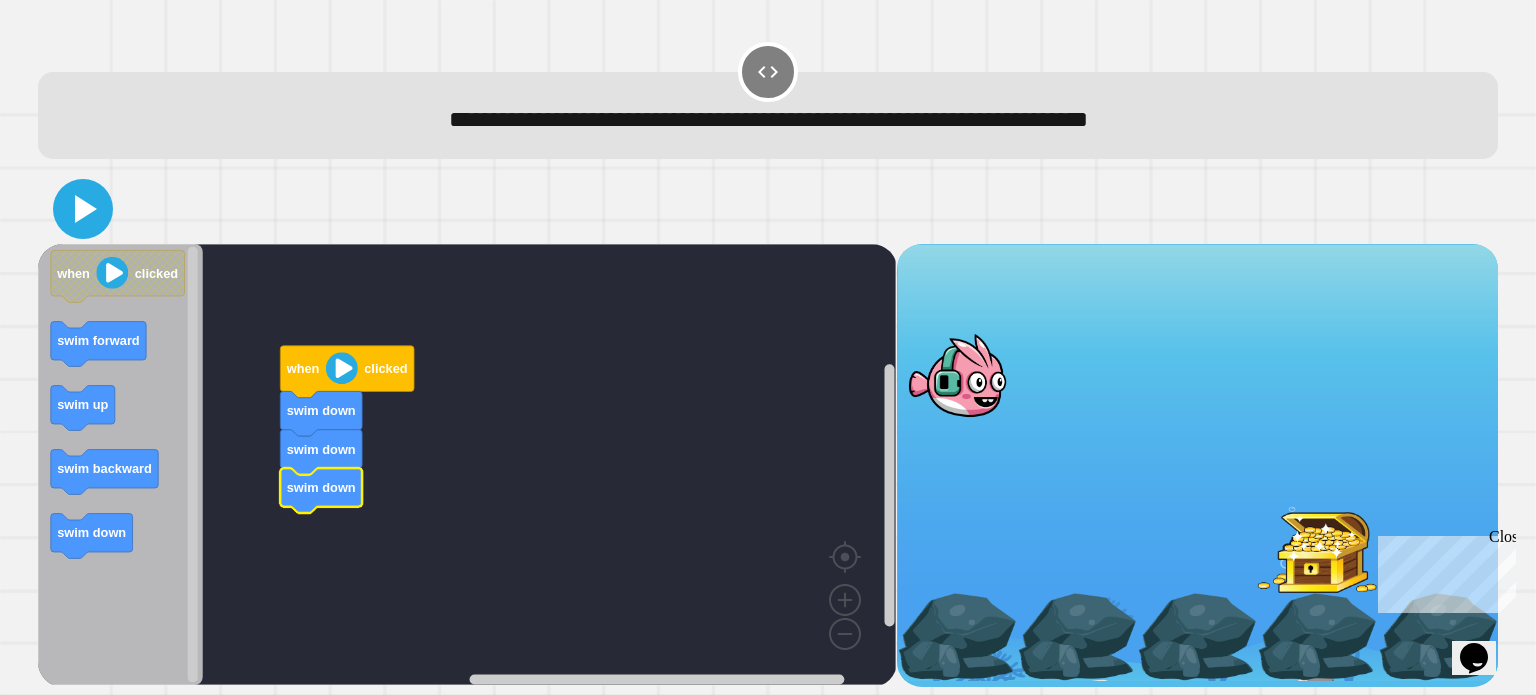 click 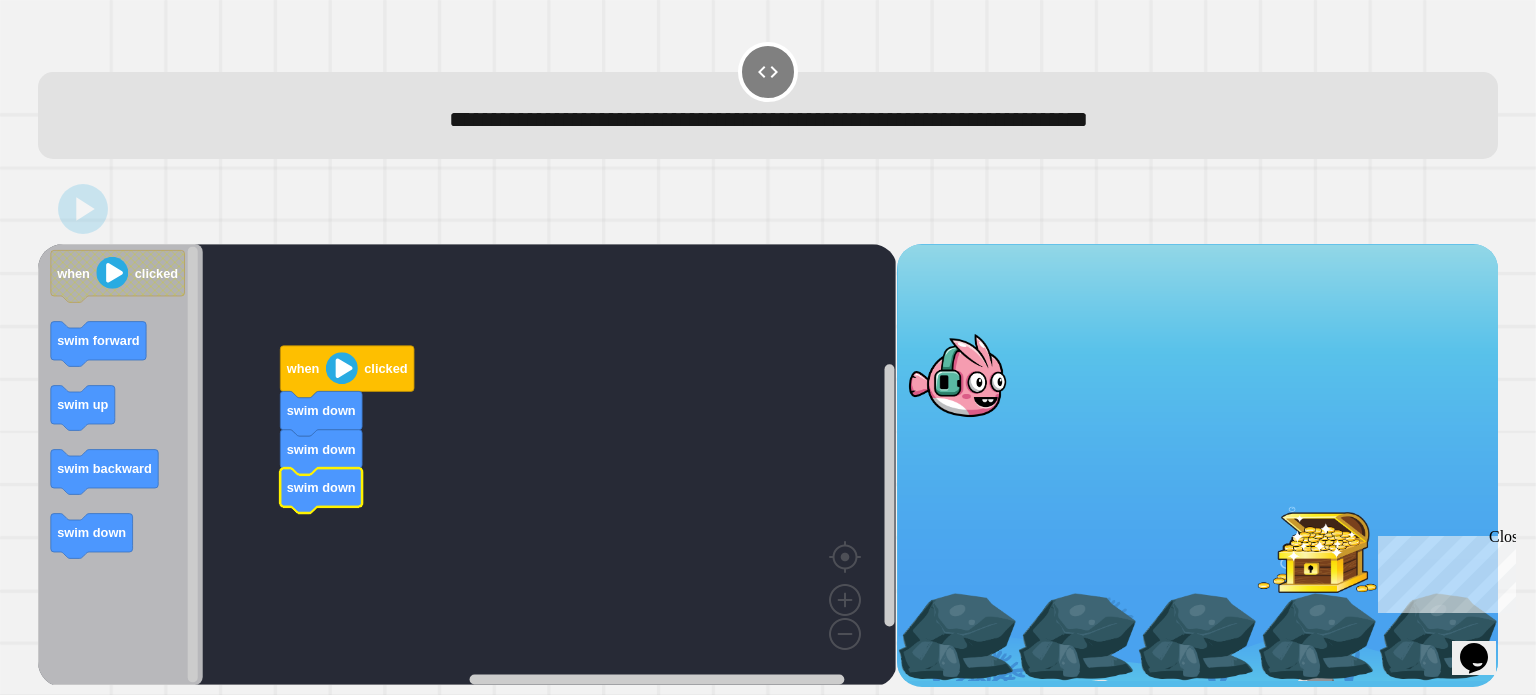 click 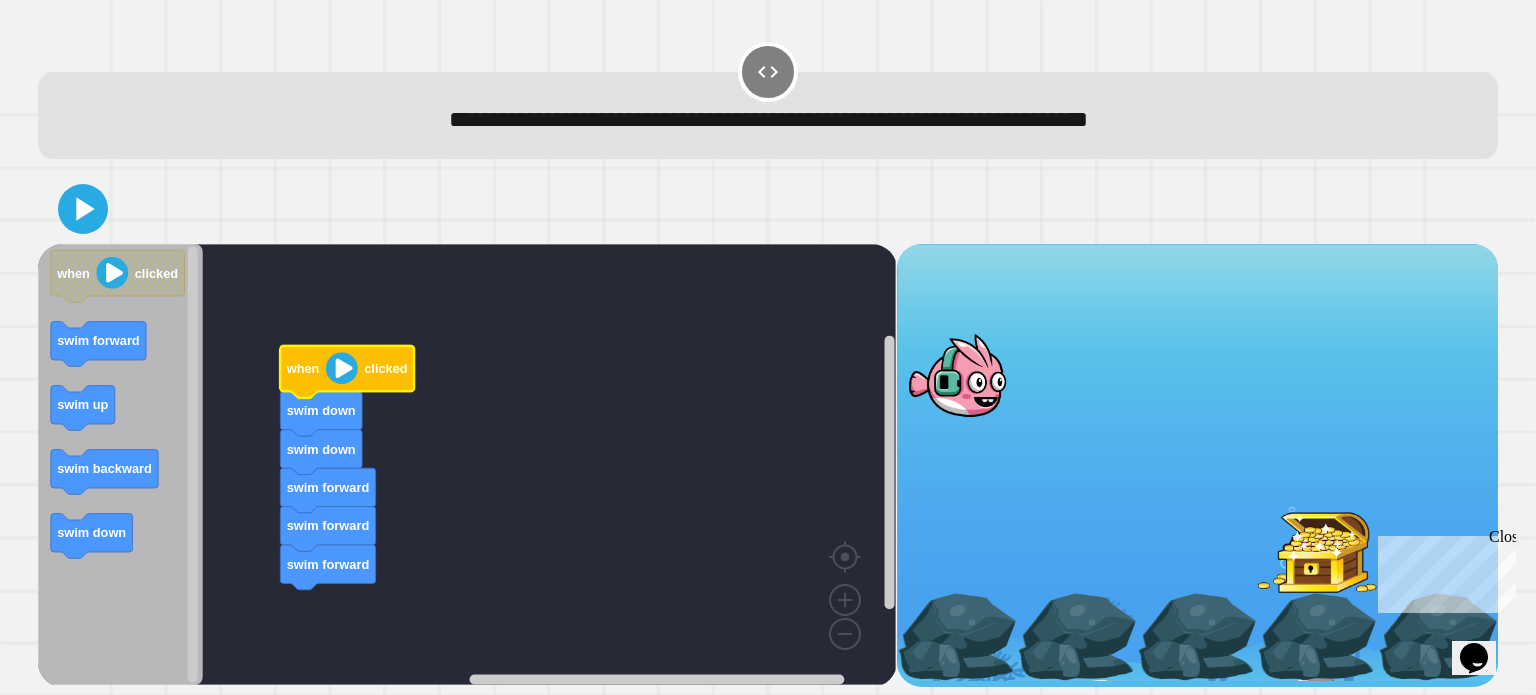 click 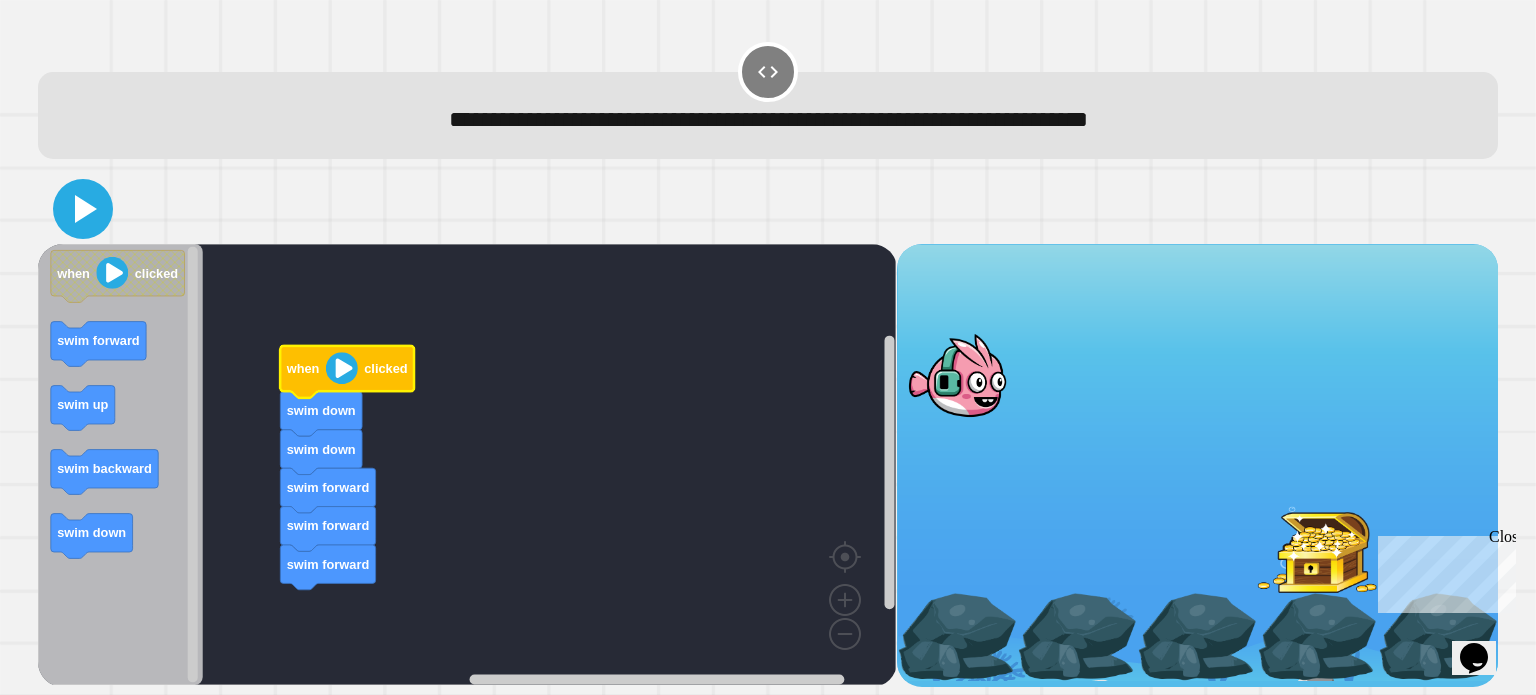click 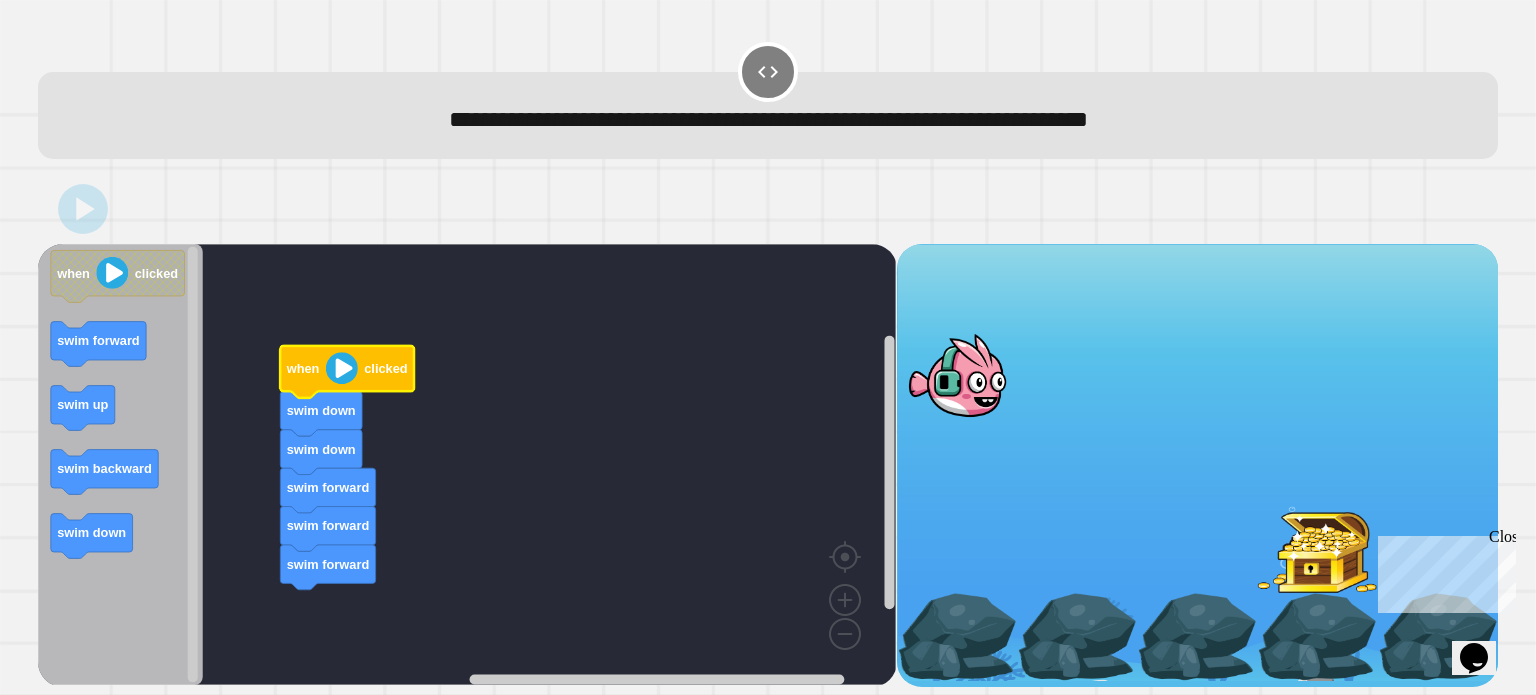 click 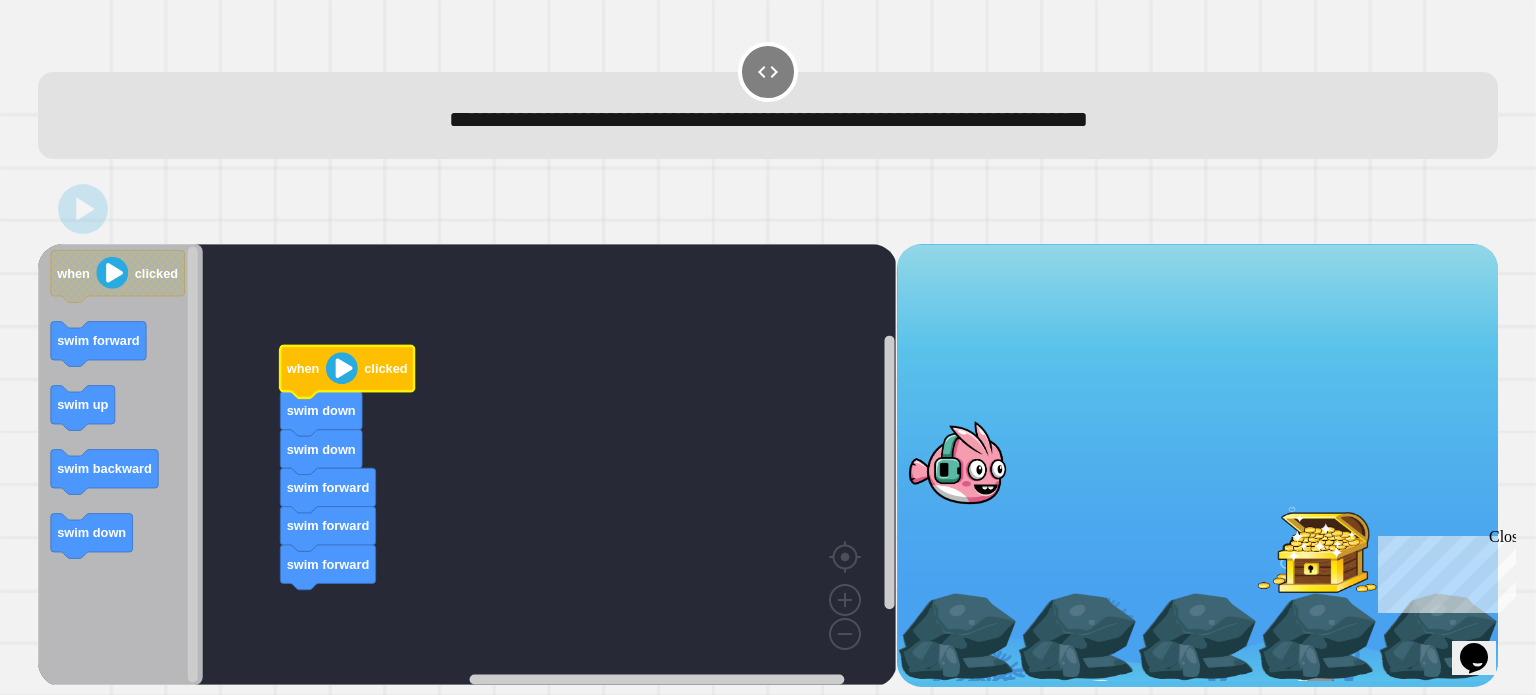 click 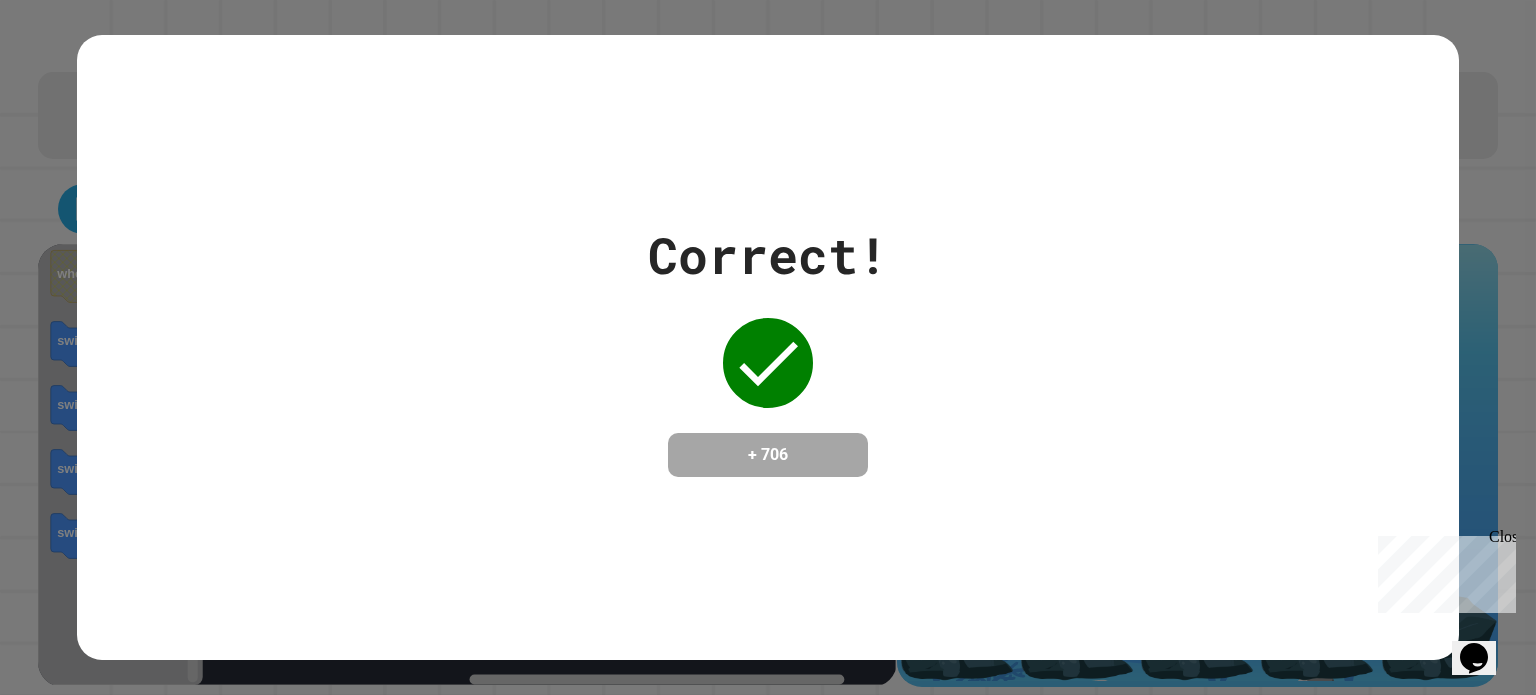 click on "Close" at bounding box center [1501, 540] 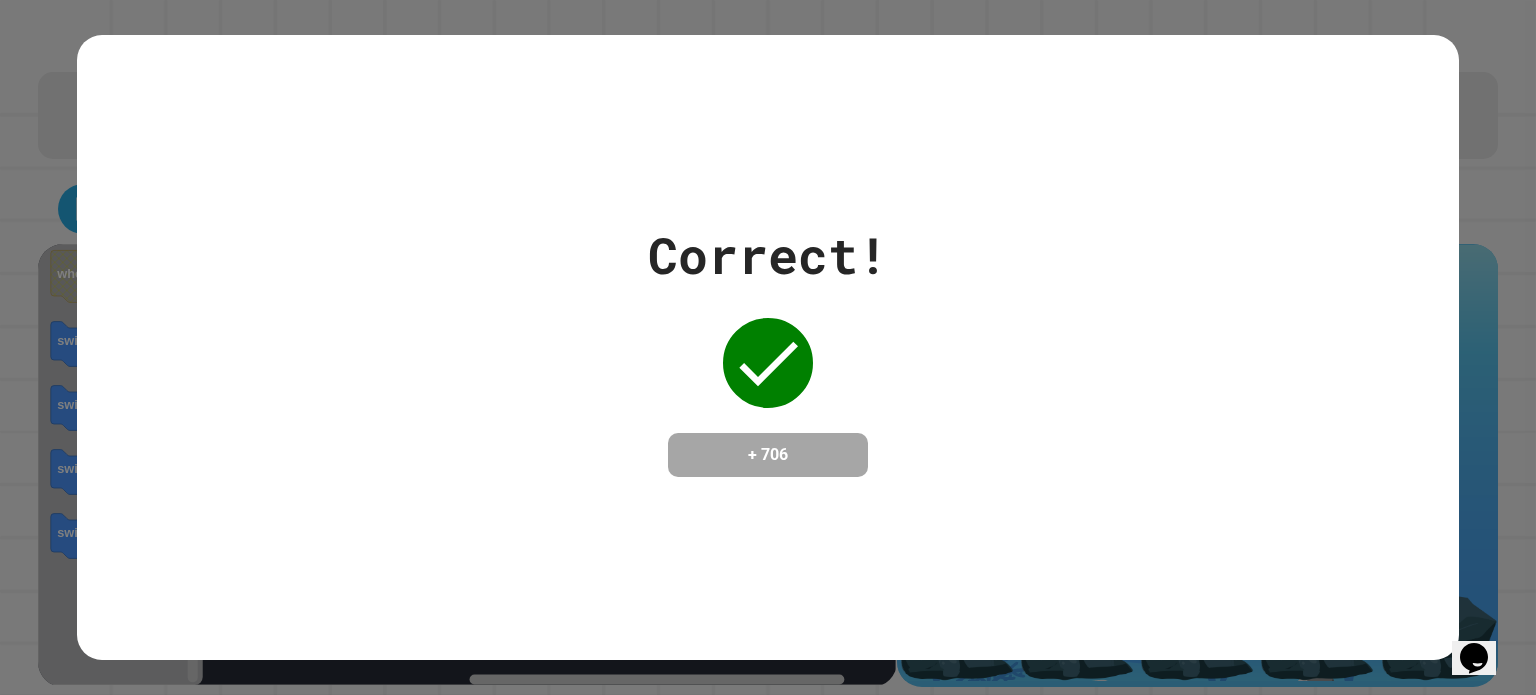 click on "Correct!   + 706" at bounding box center [768, 347] 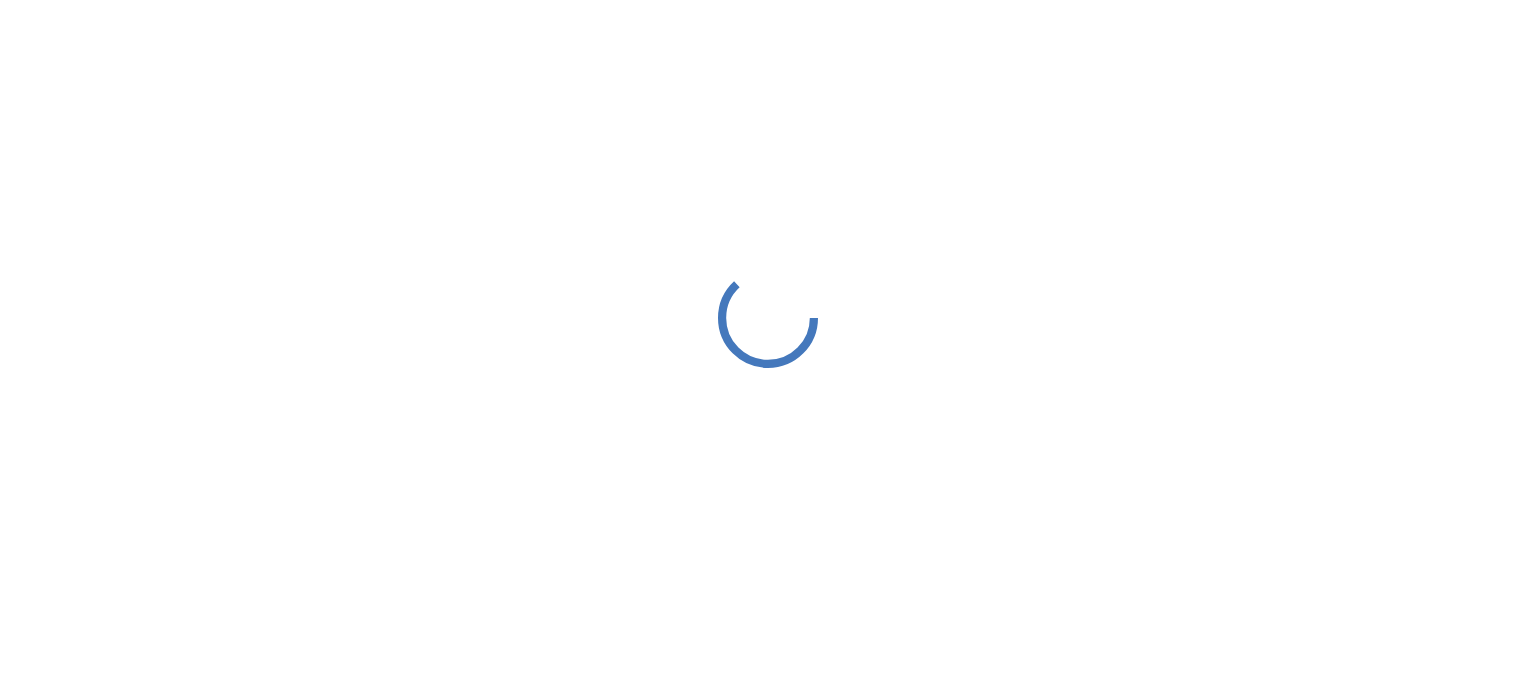 scroll, scrollTop: 0, scrollLeft: 0, axis: both 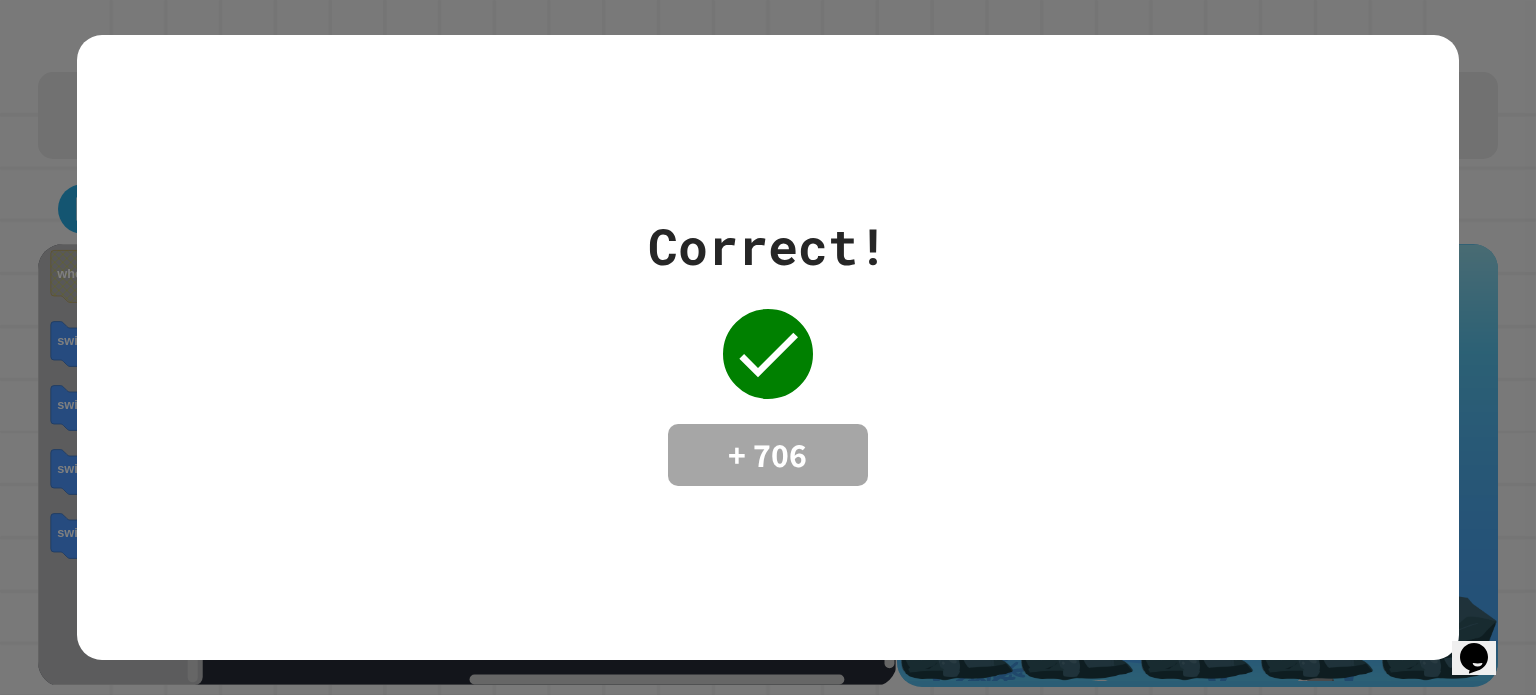 click on "Correct!   + 706" at bounding box center [768, 347] 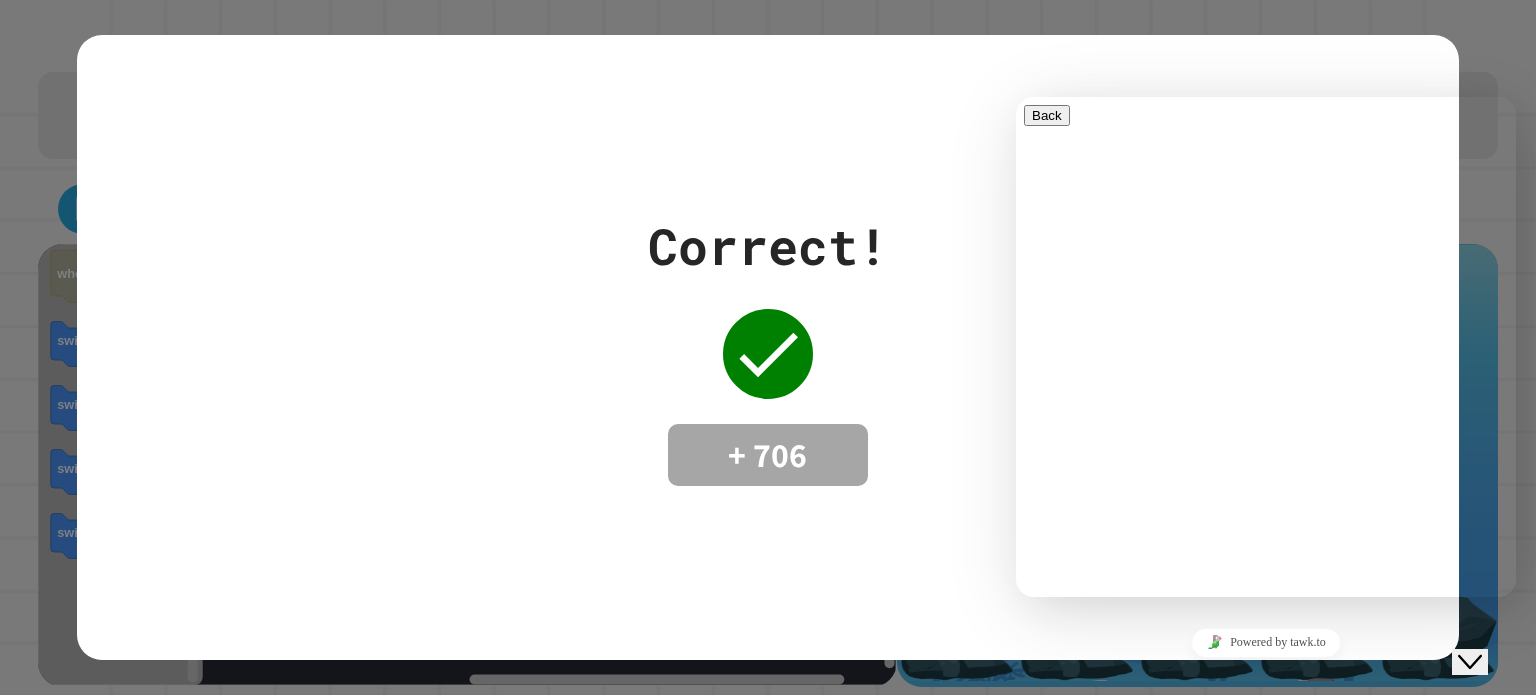 click on "Correct!   + 706" at bounding box center (768, 347) 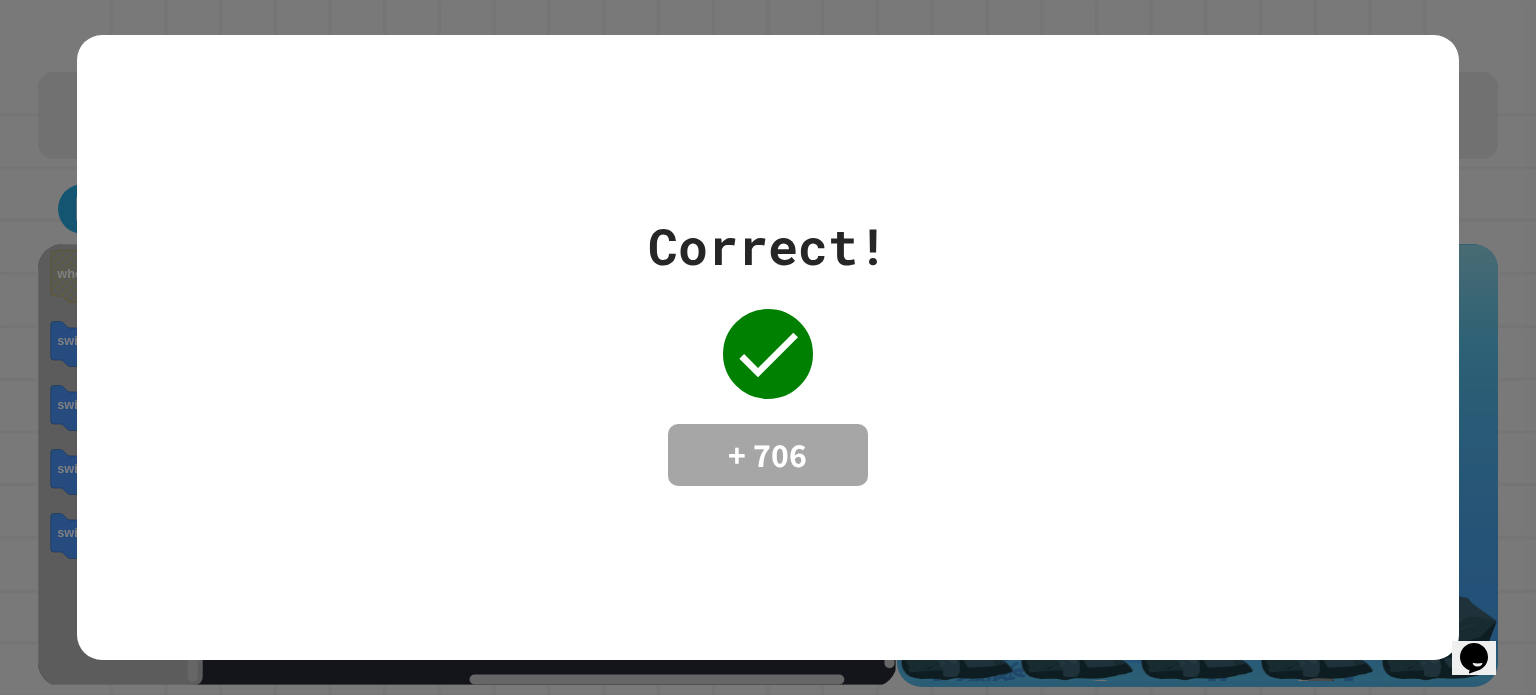 click on "Correct!   + 706" at bounding box center (768, 347) 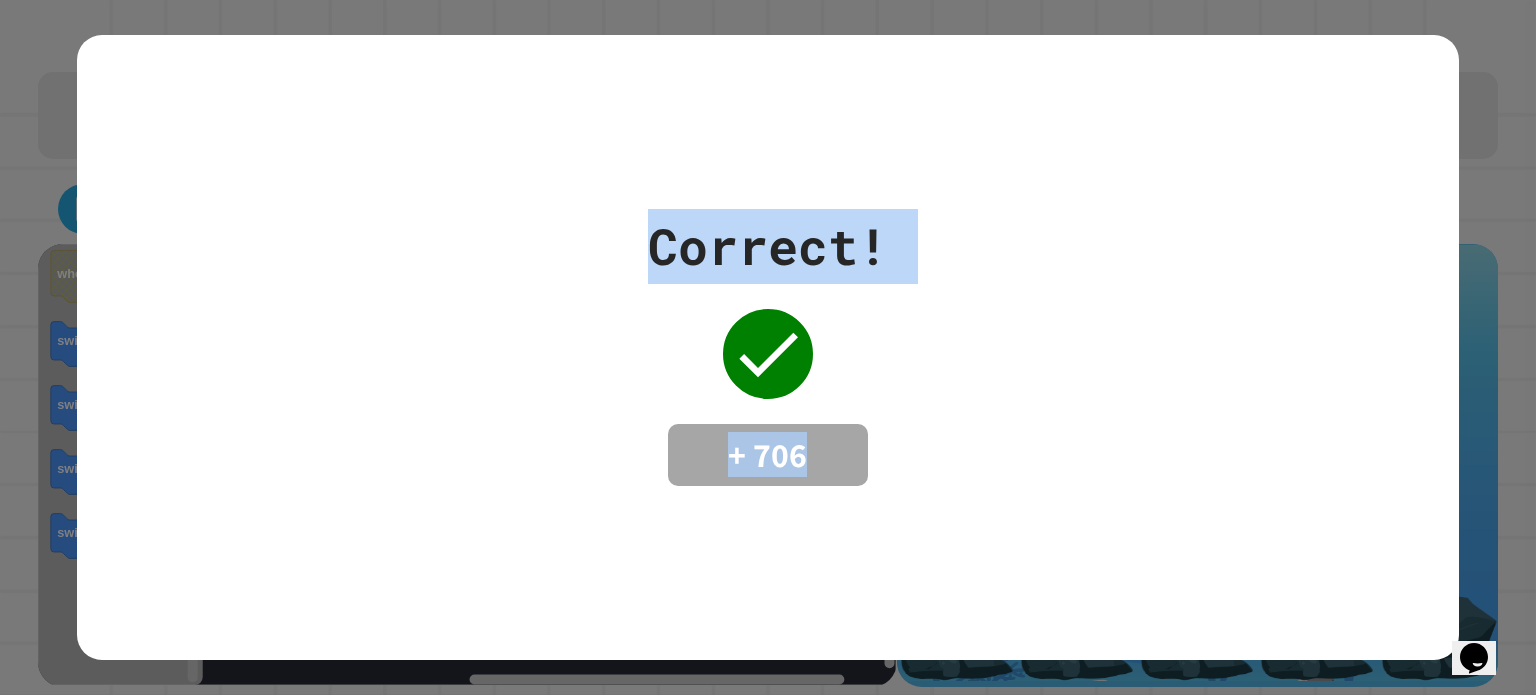 drag, startPoint x: 153, startPoint y: 169, endPoint x: 809, endPoint y: 546, distance: 756.6142 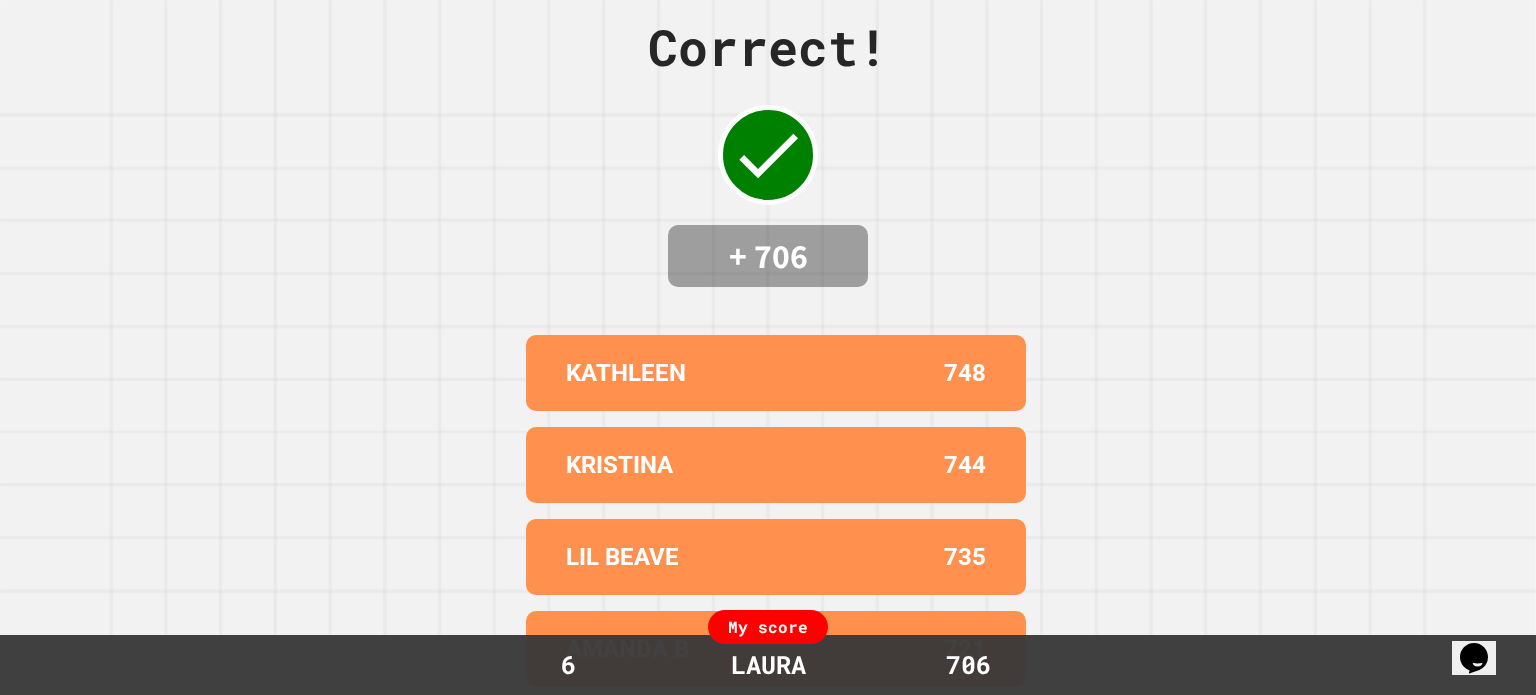 scroll, scrollTop: 0, scrollLeft: 0, axis: both 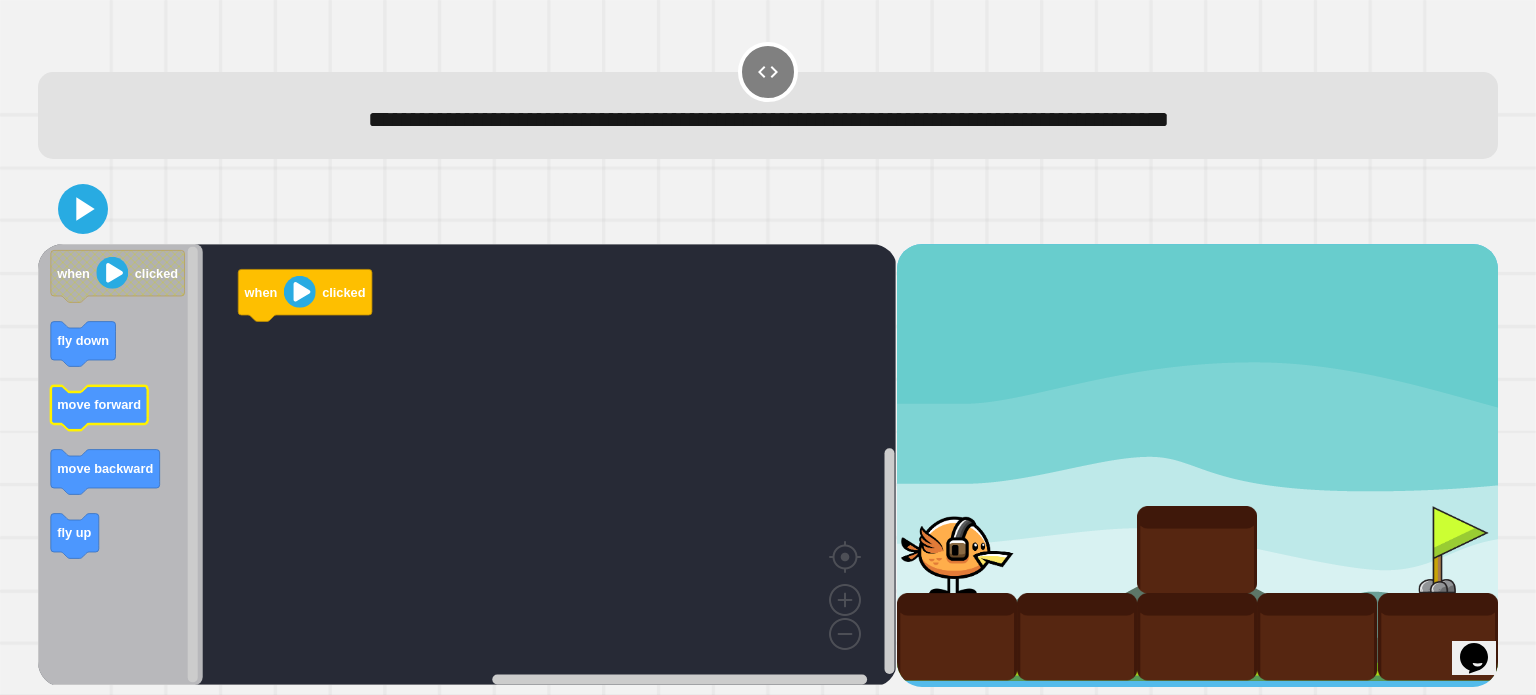 click on "move forward" 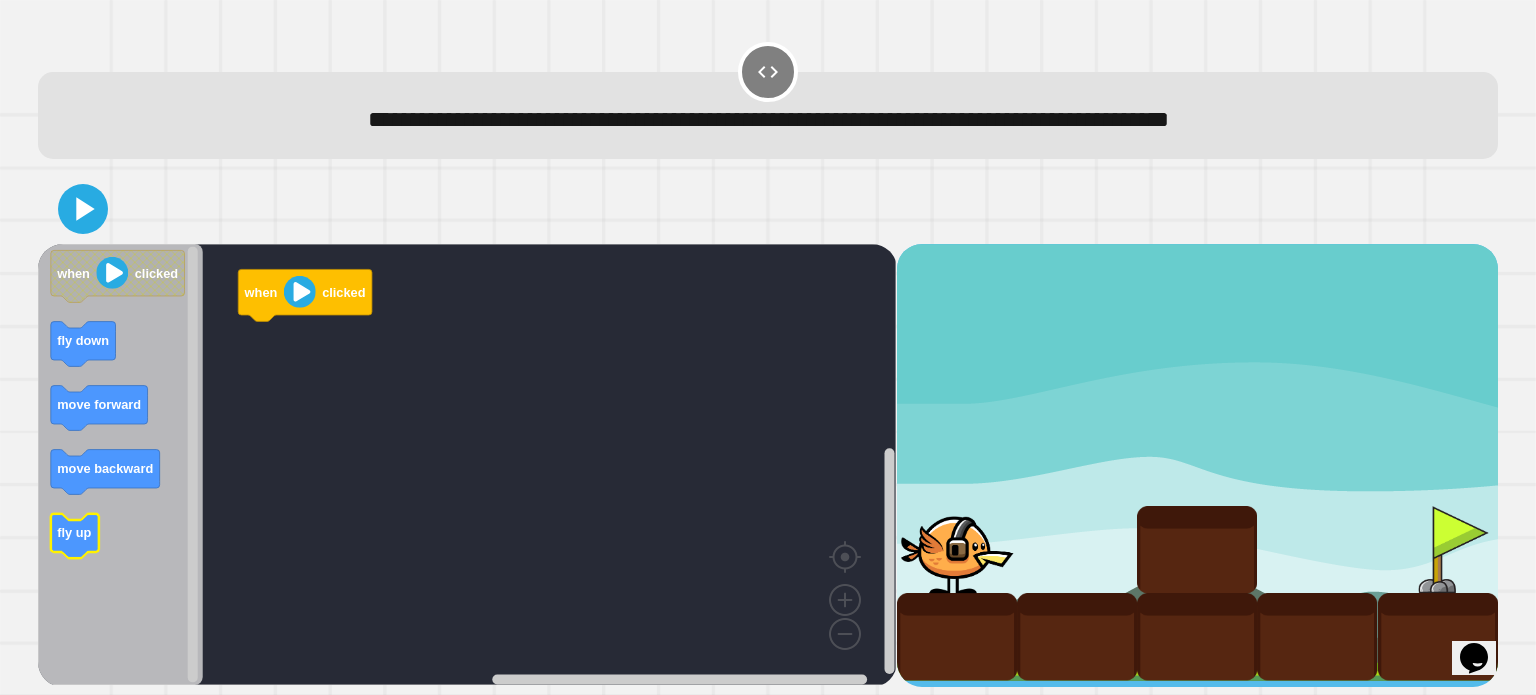 click on "fly up" 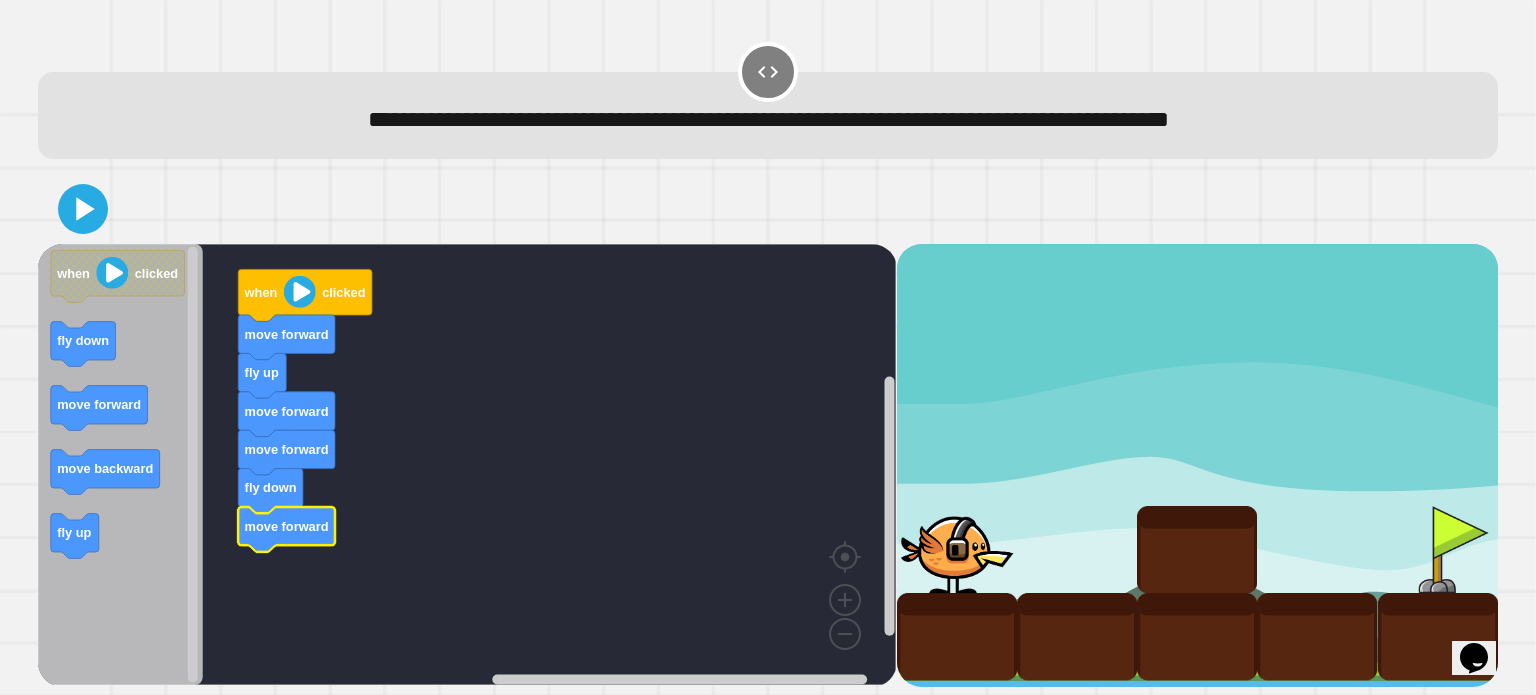 click 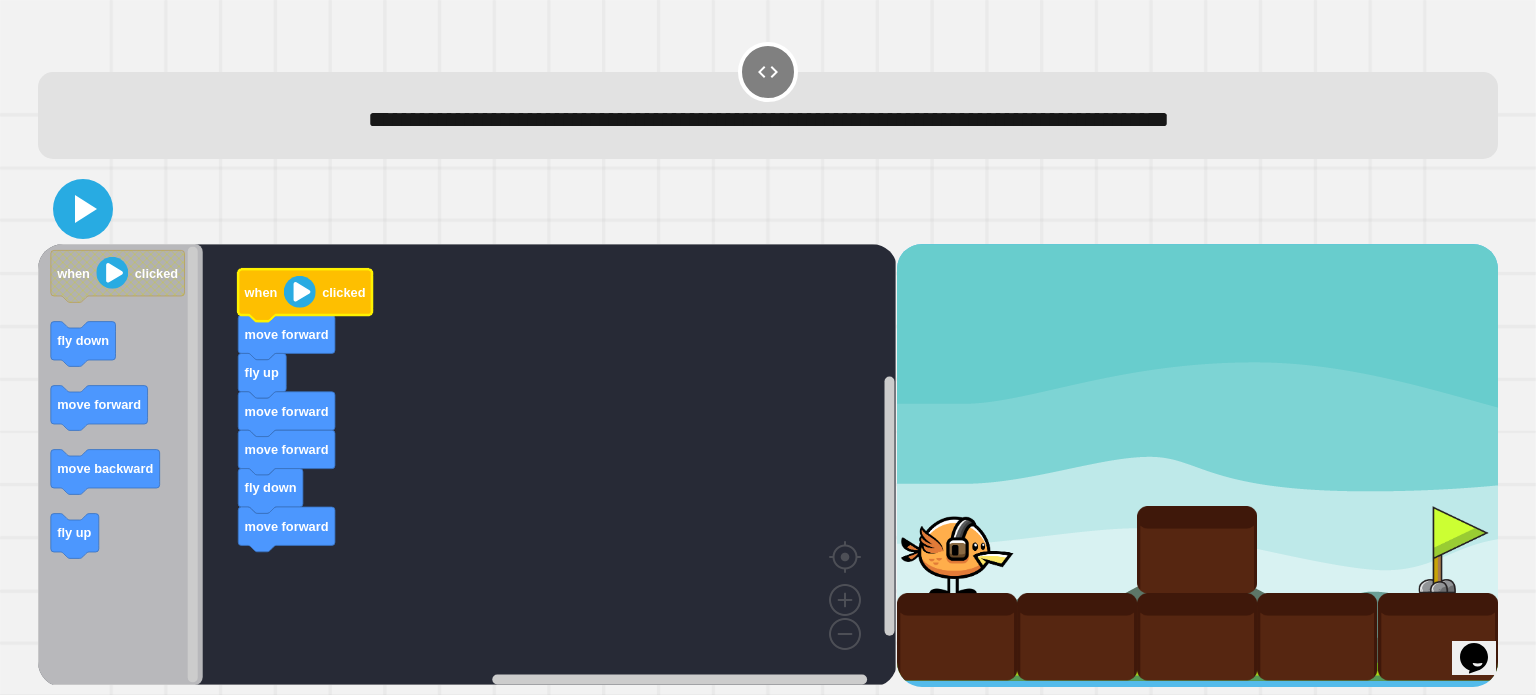 click 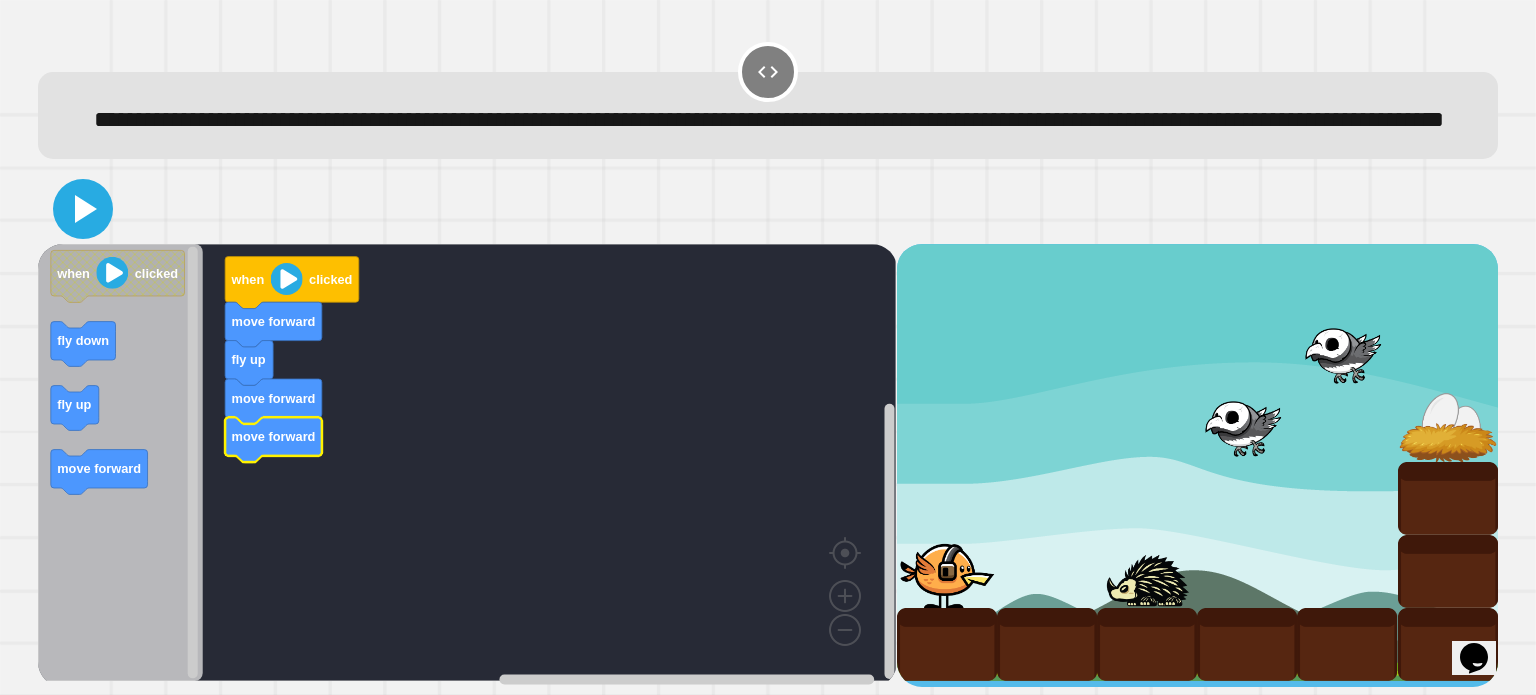 click 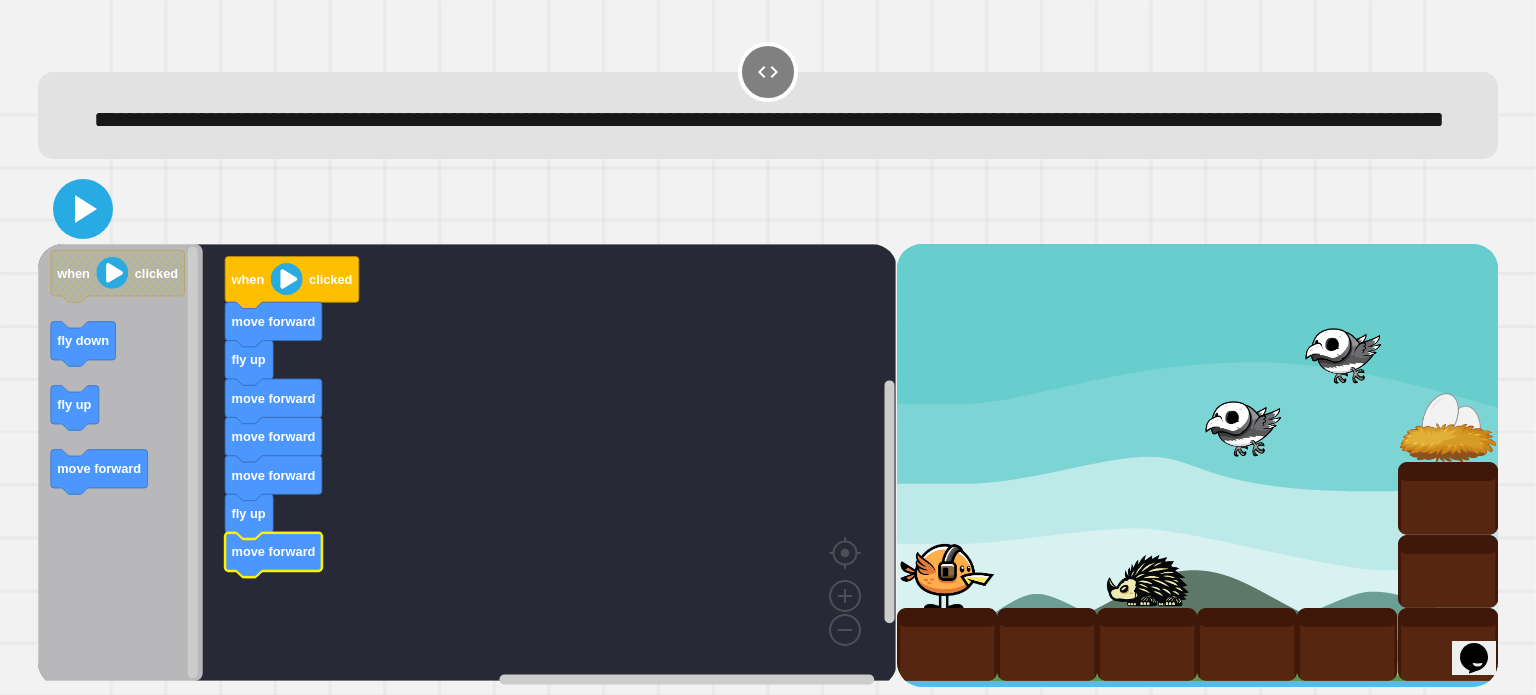 click 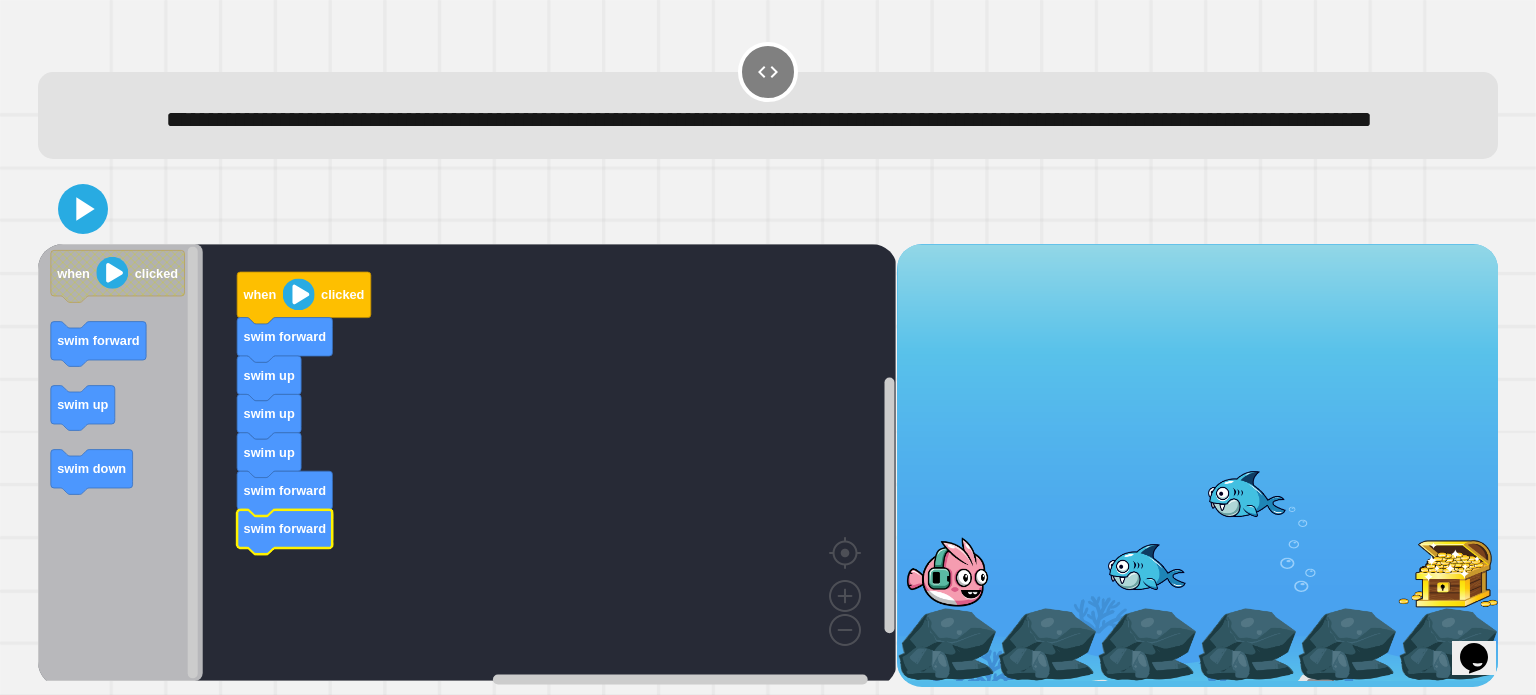 click at bounding box center (2433, 524) 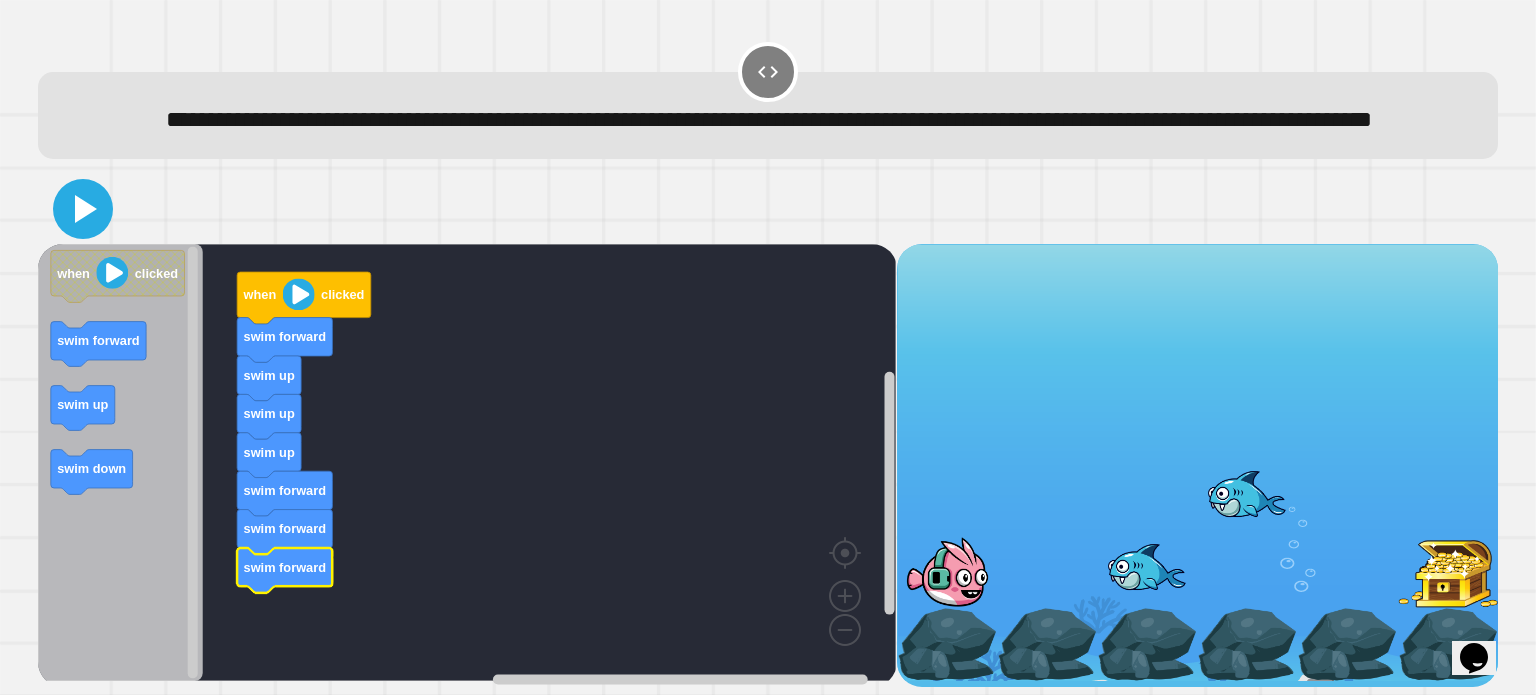 click 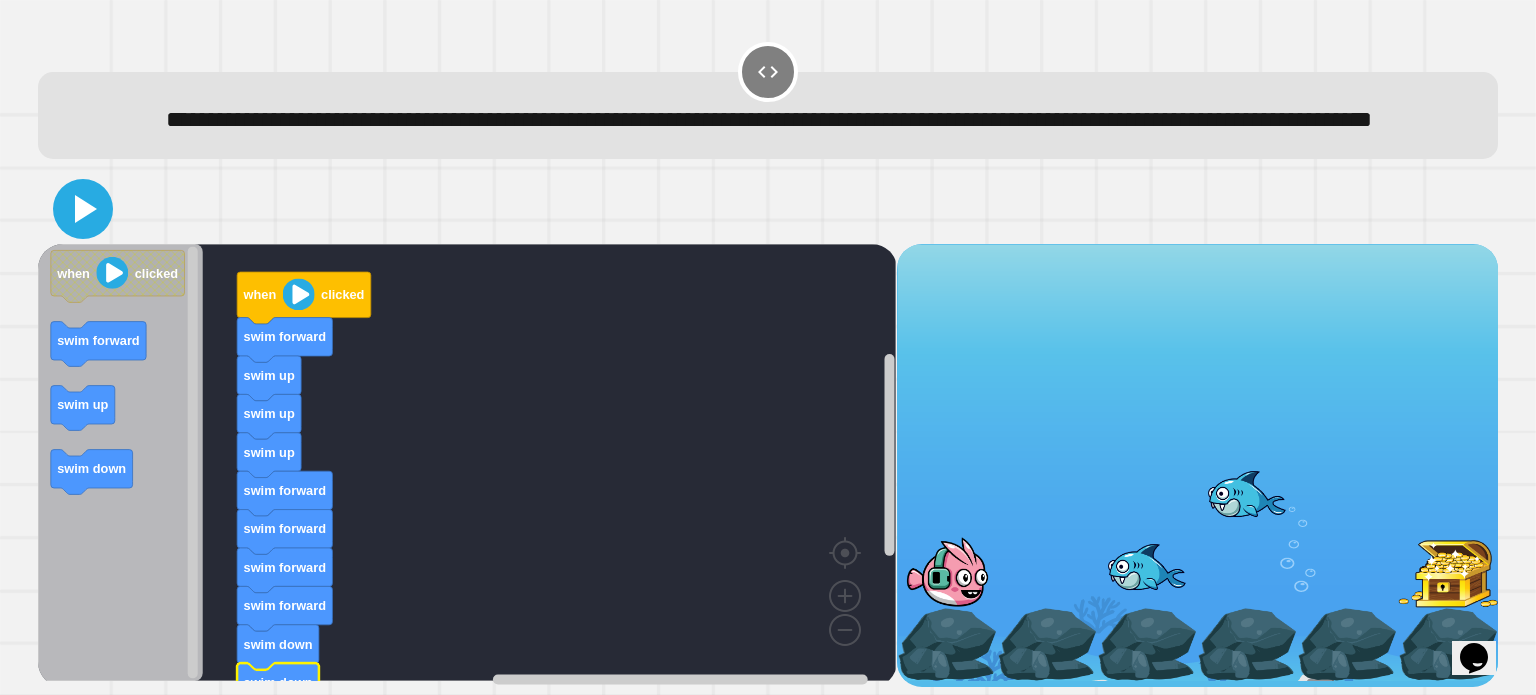 click 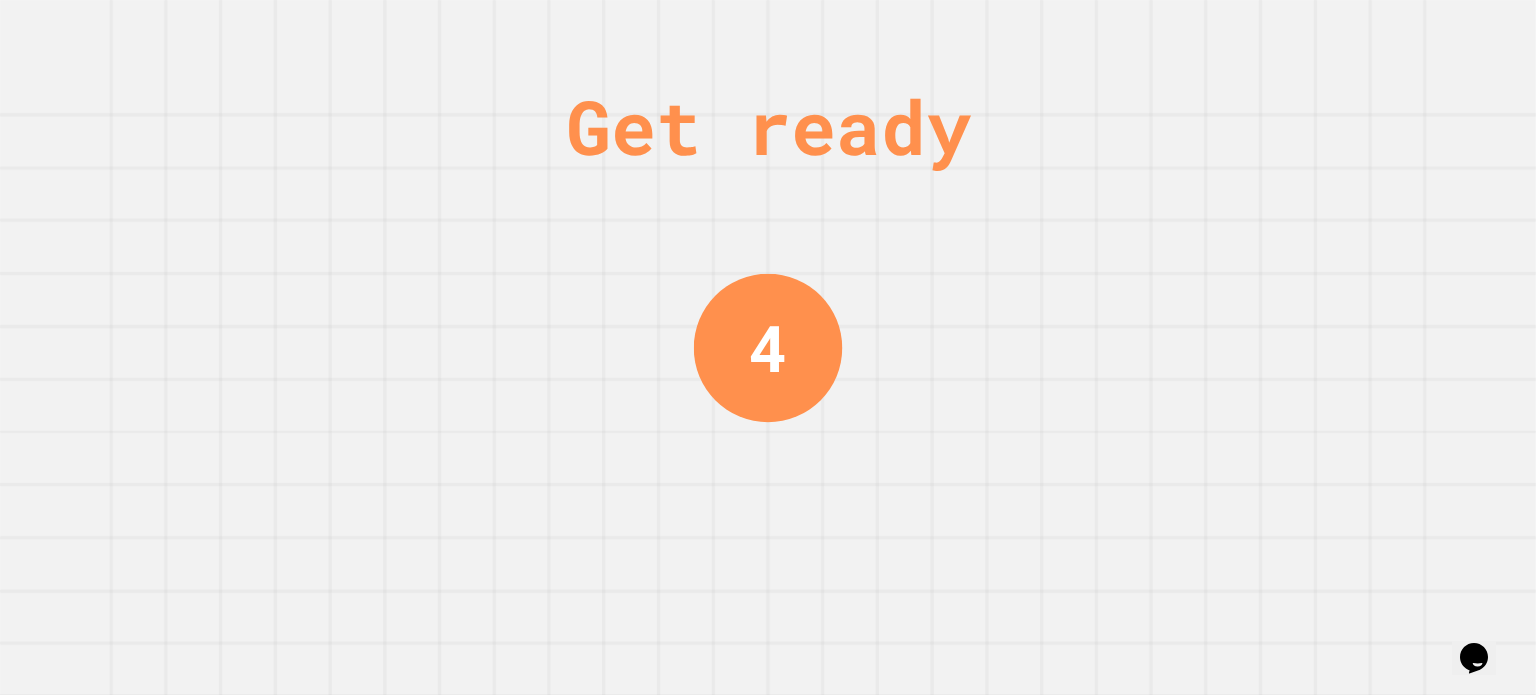 scroll, scrollTop: 0, scrollLeft: 0, axis: both 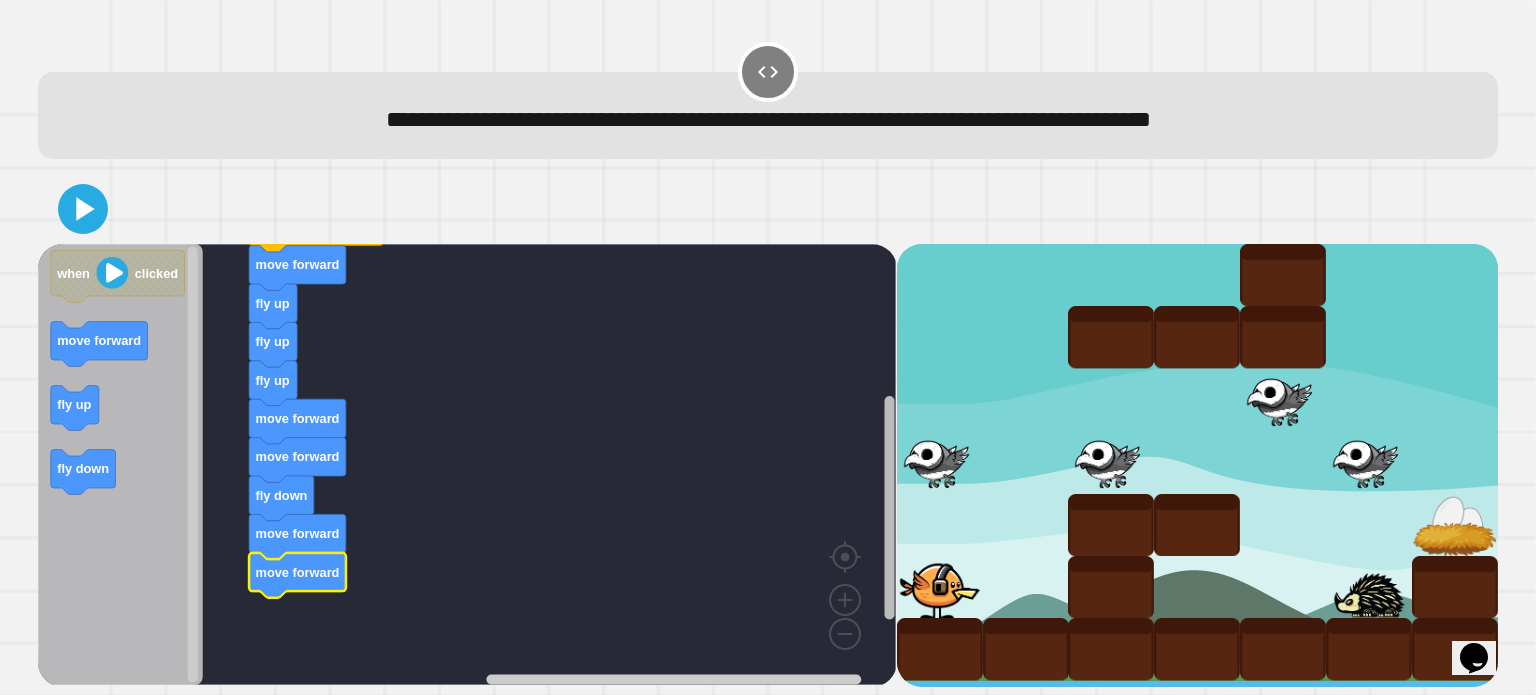 click 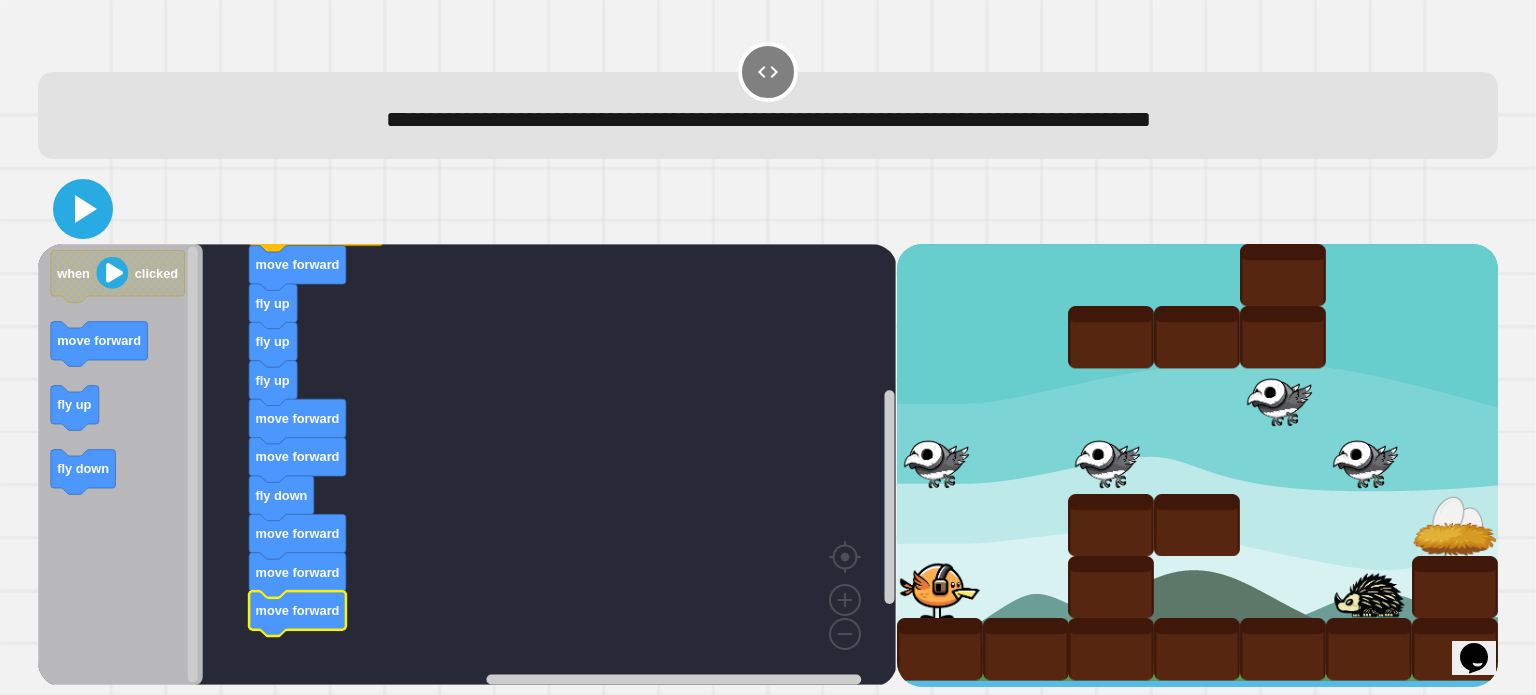 click 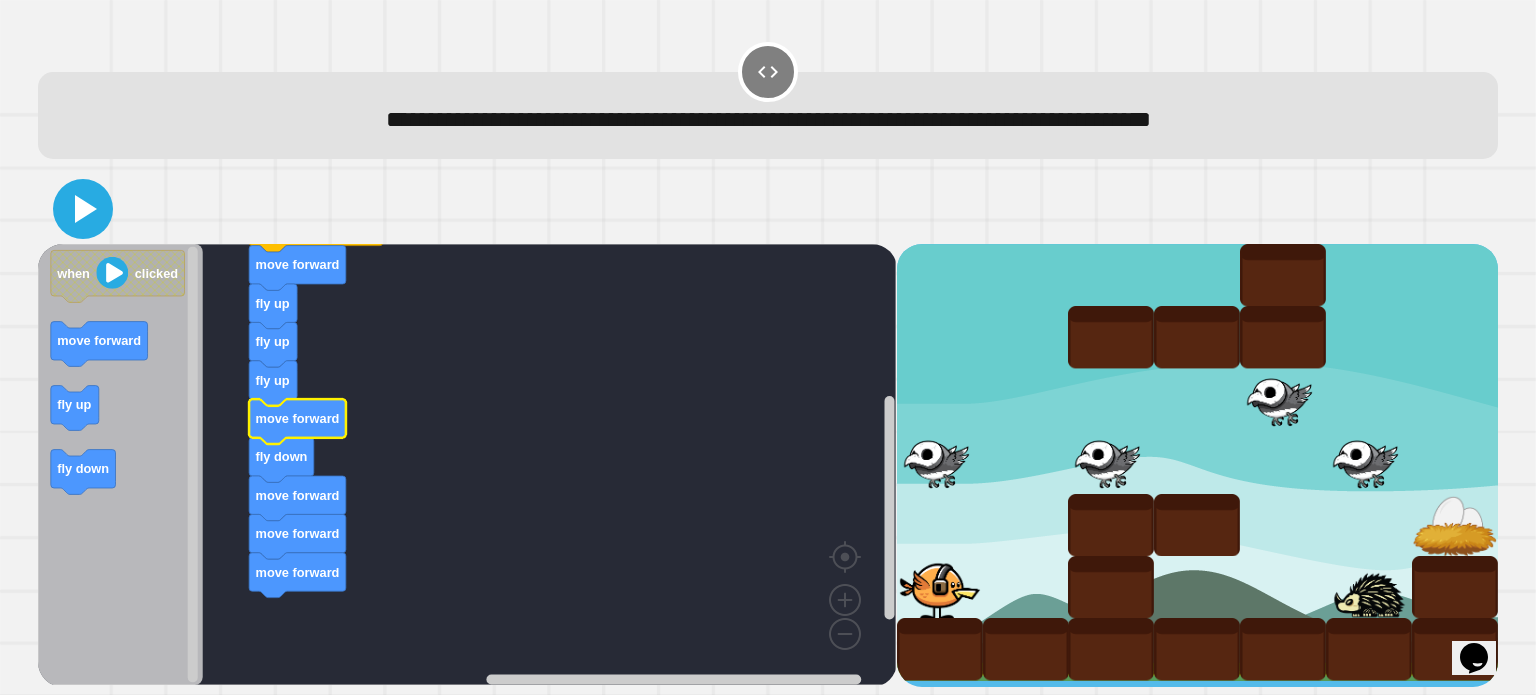 click 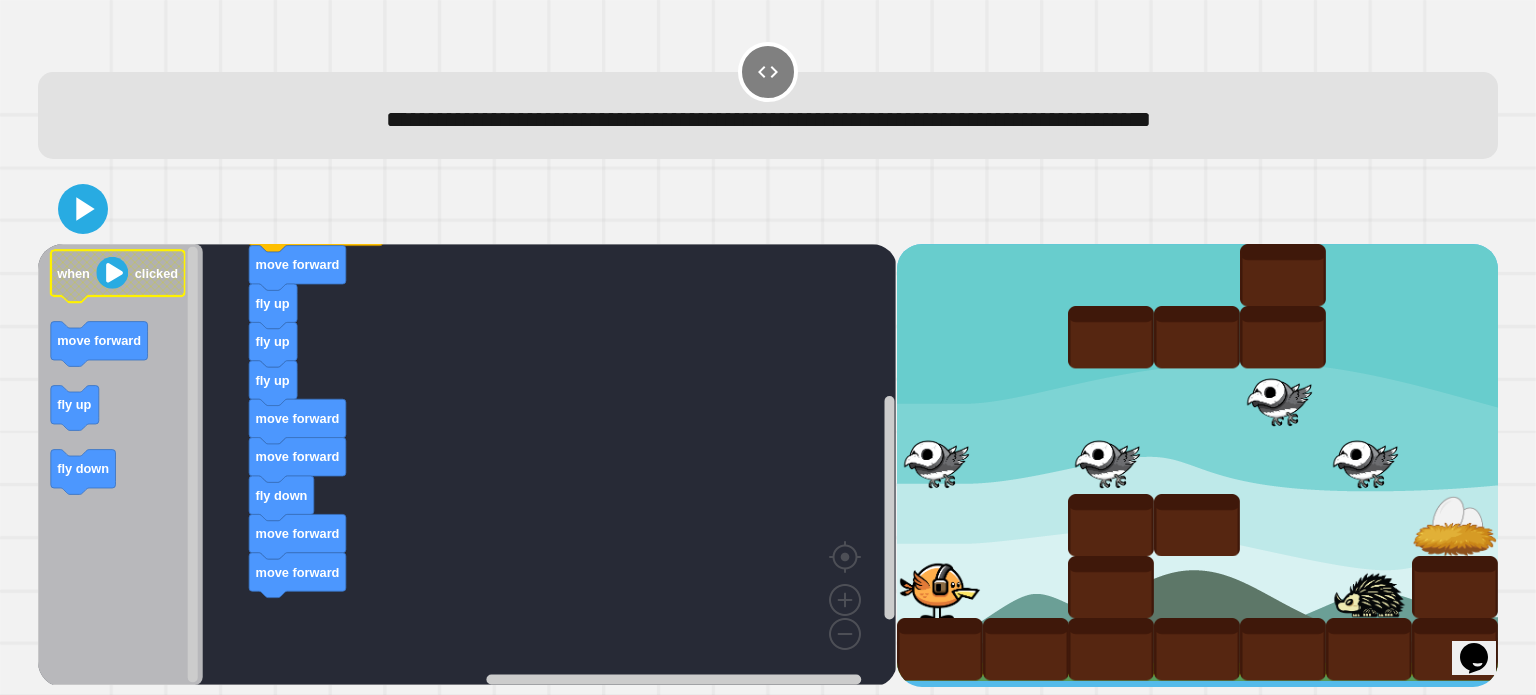 click 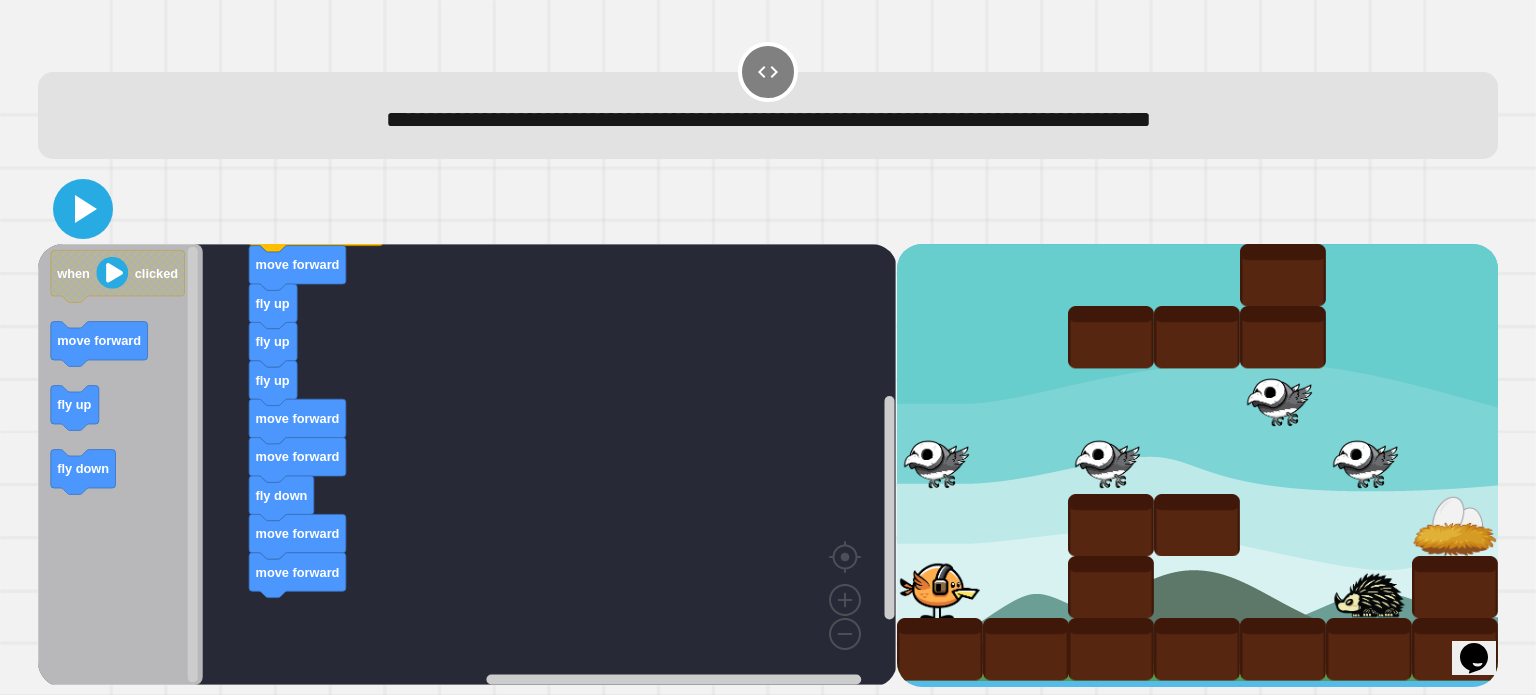 click 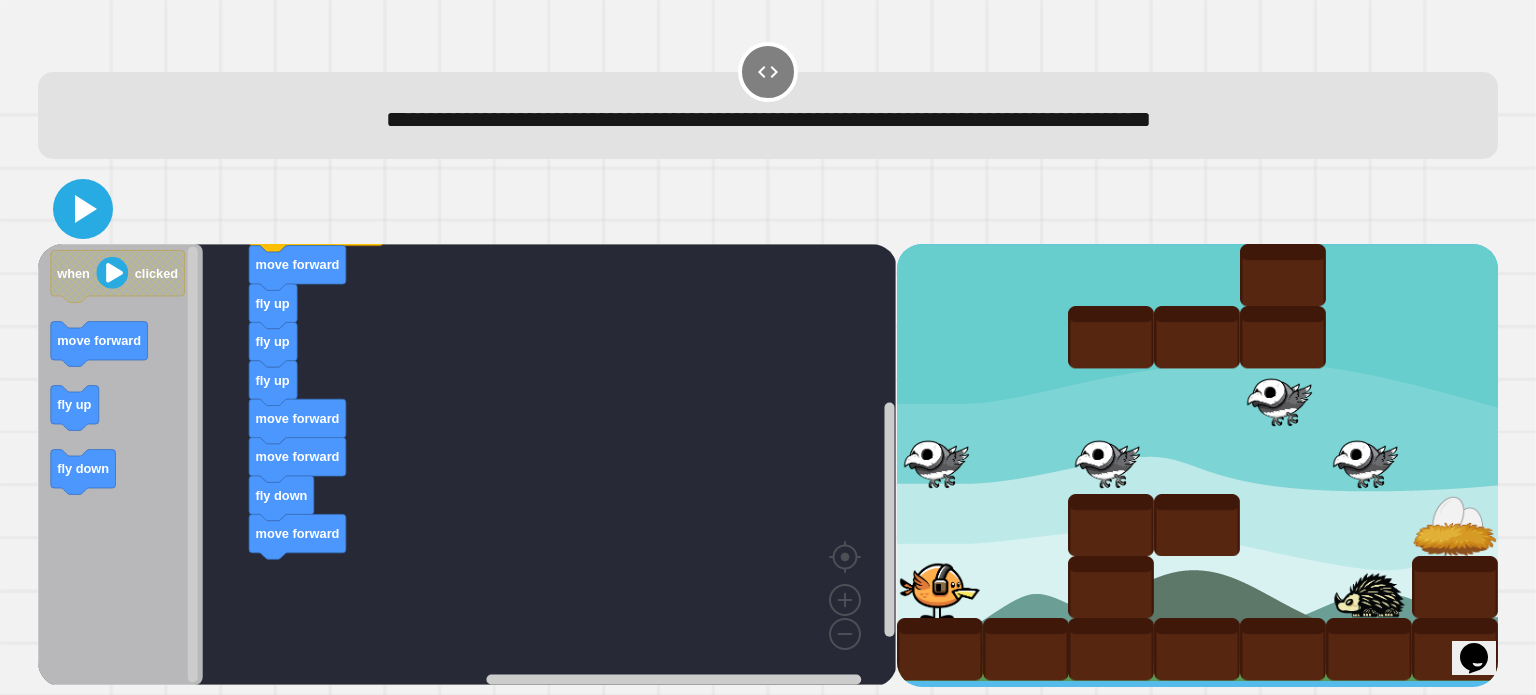 click 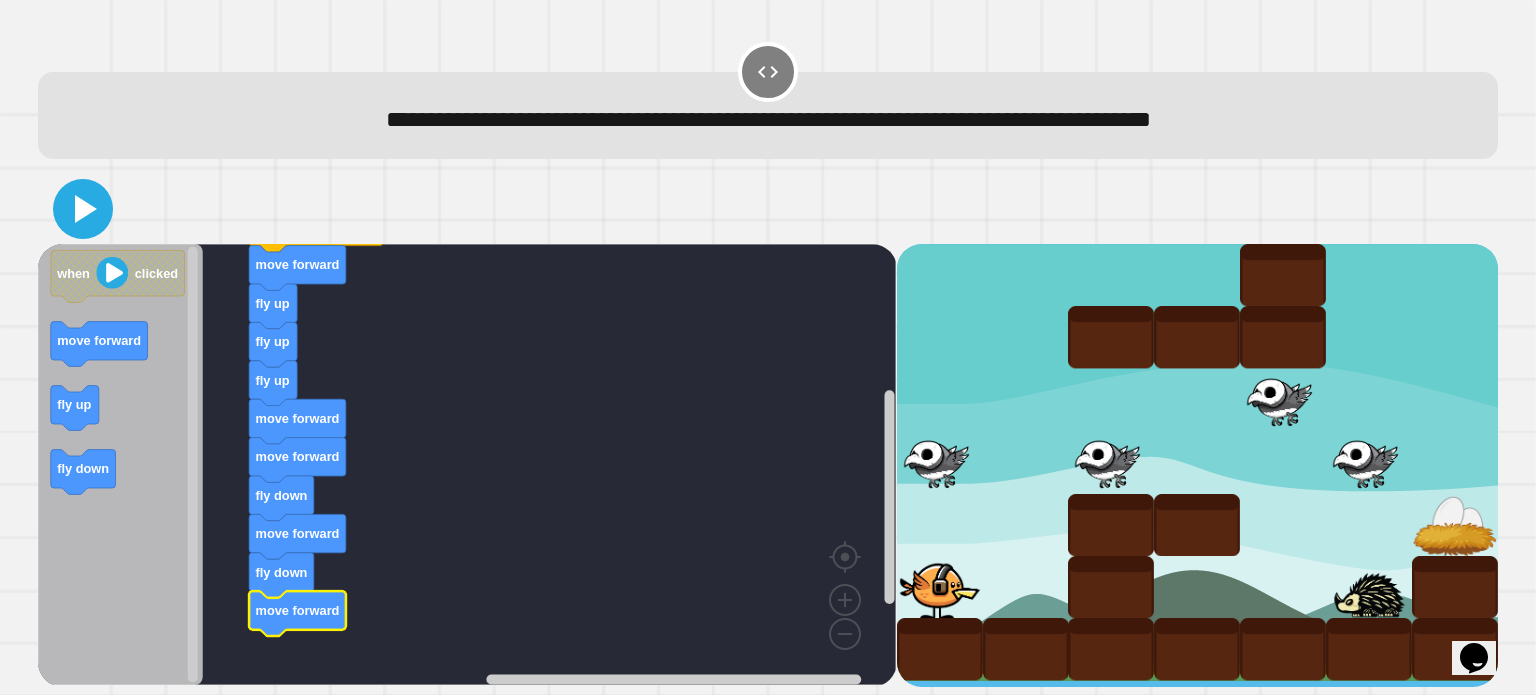 click 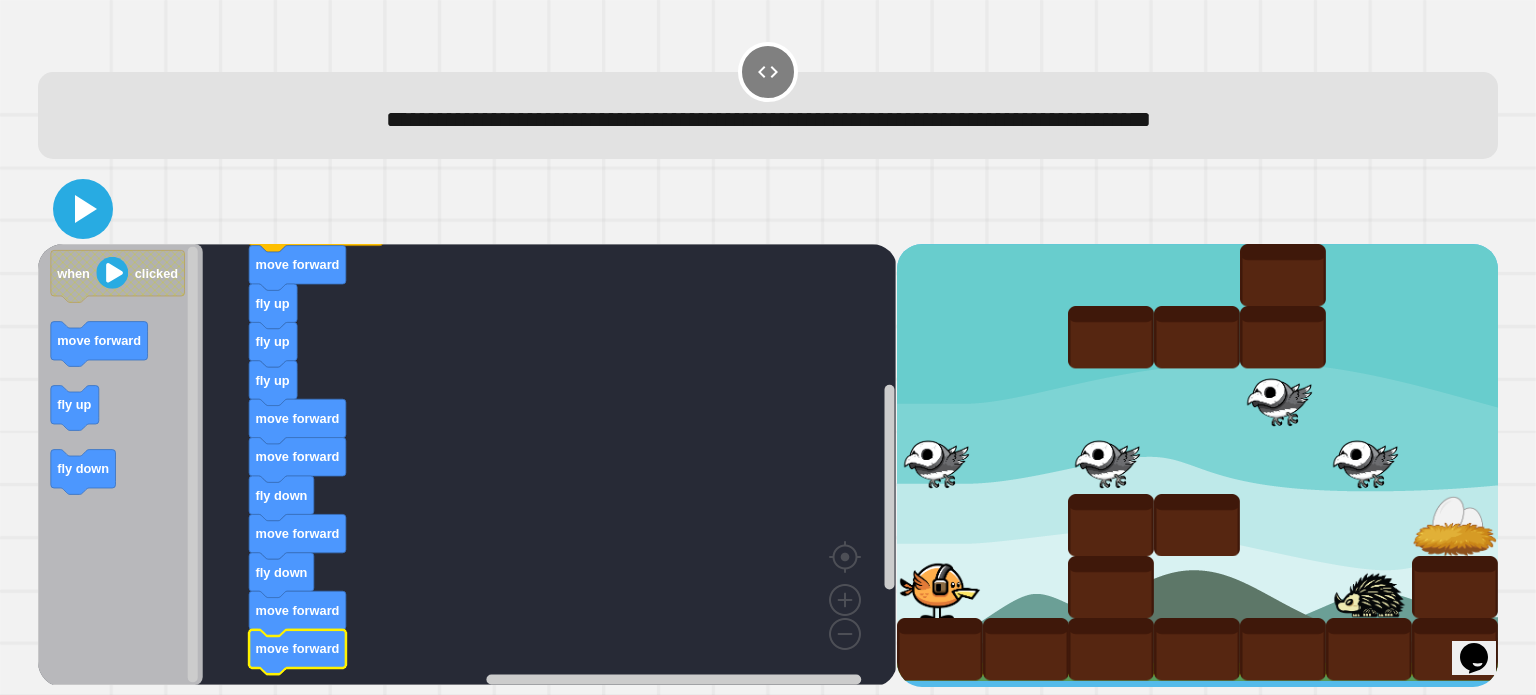 click 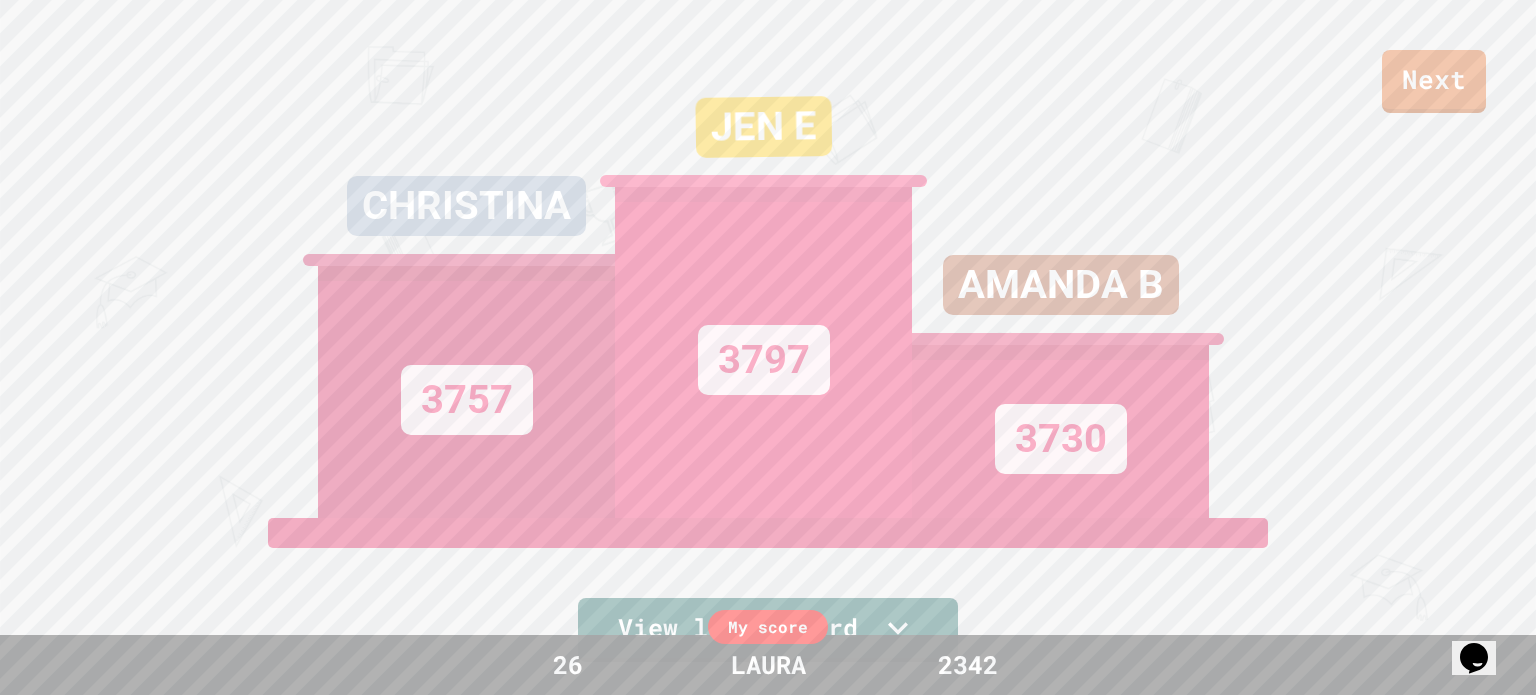 scroll, scrollTop: 0, scrollLeft: 0, axis: both 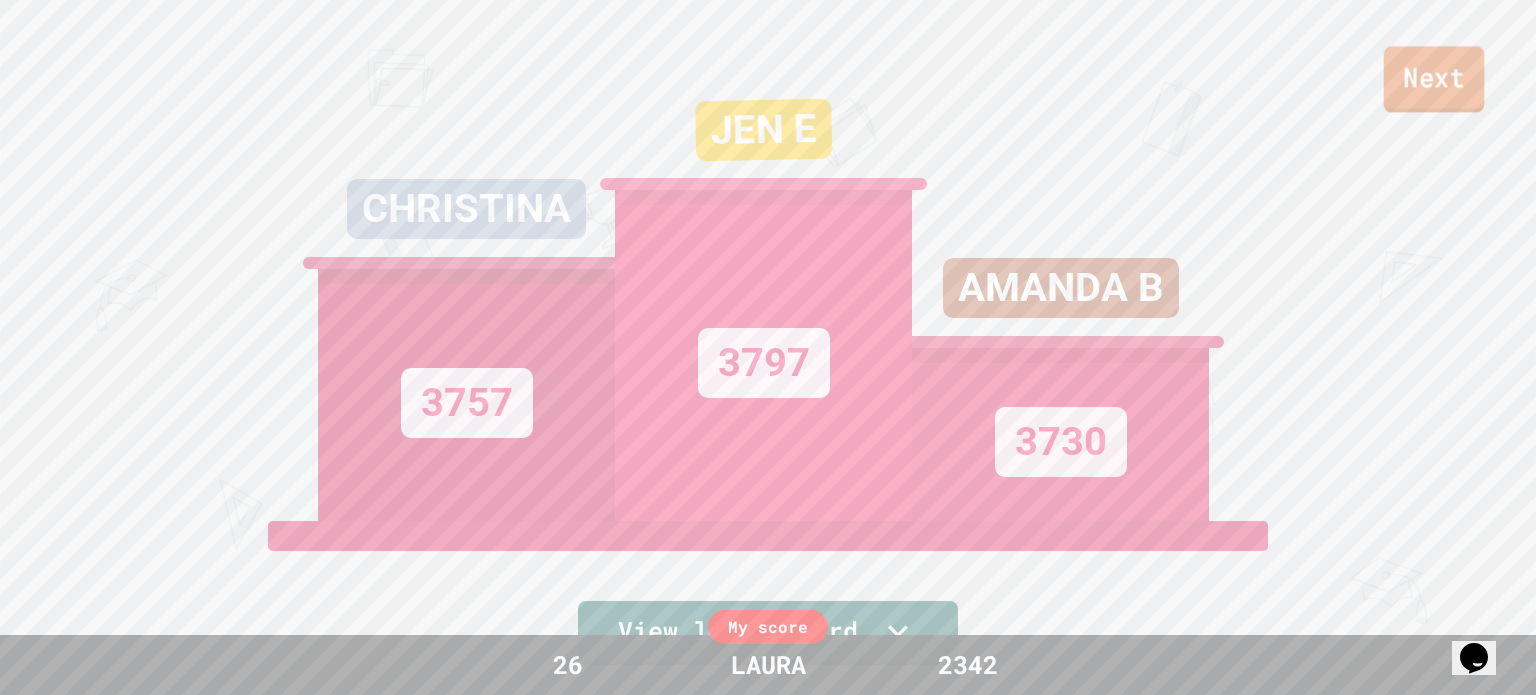 click on "Next" at bounding box center [1434, 79] 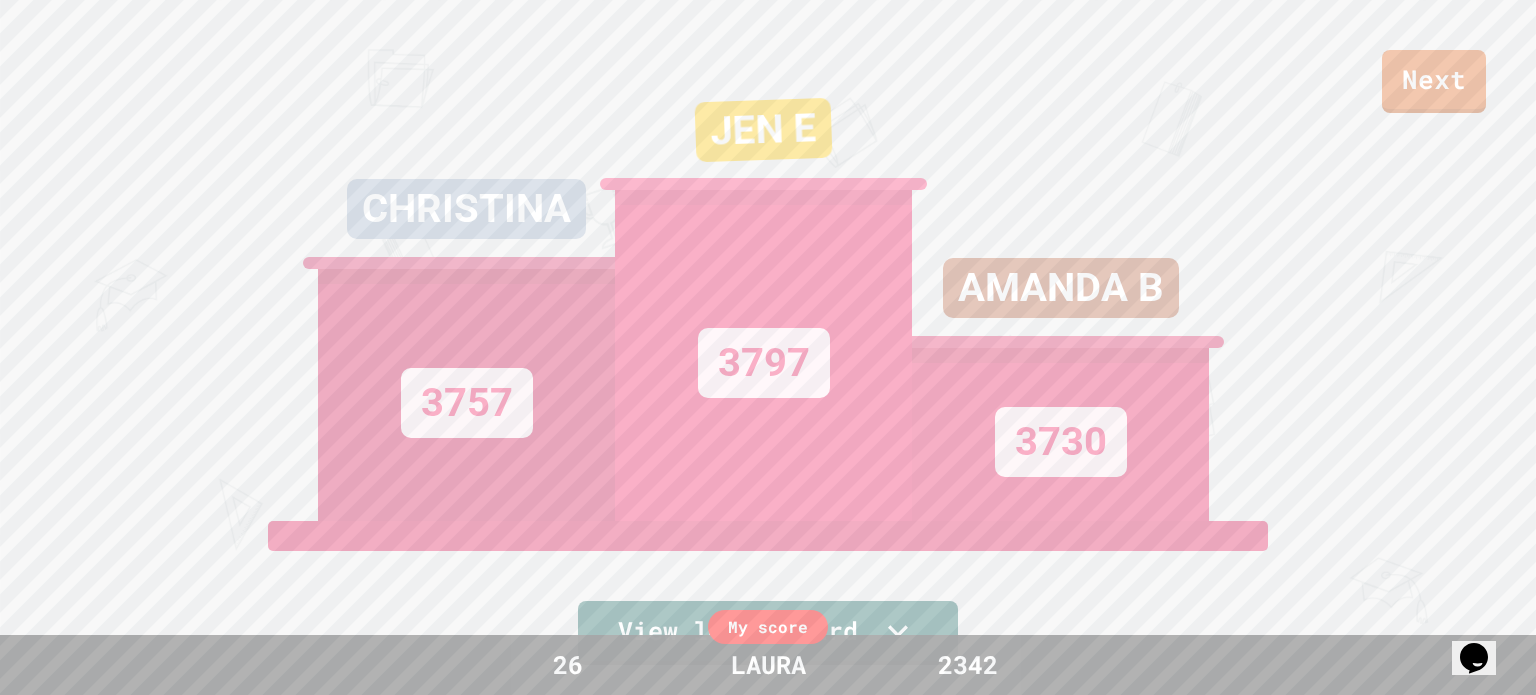 click on "Submit" at bounding box center [768, 3499] 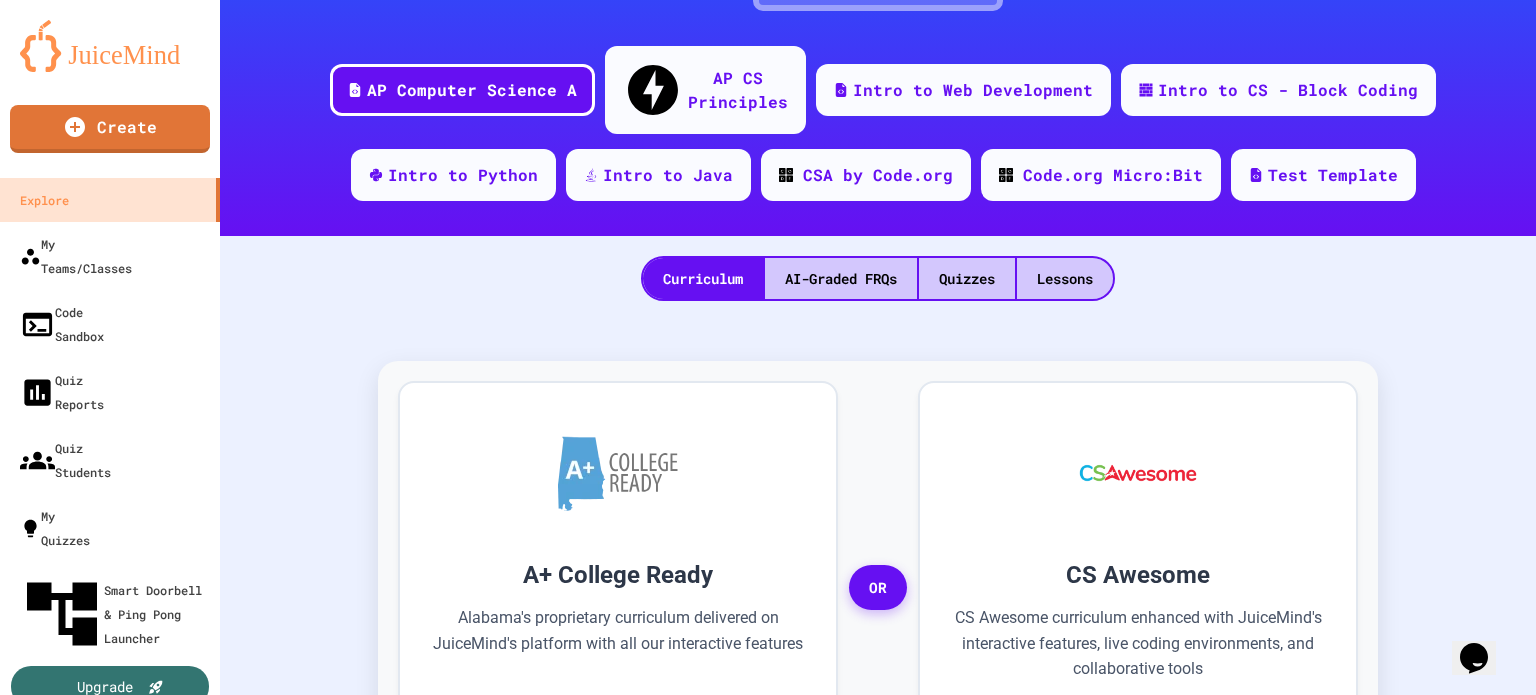 scroll, scrollTop: 246, scrollLeft: 0, axis: vertical 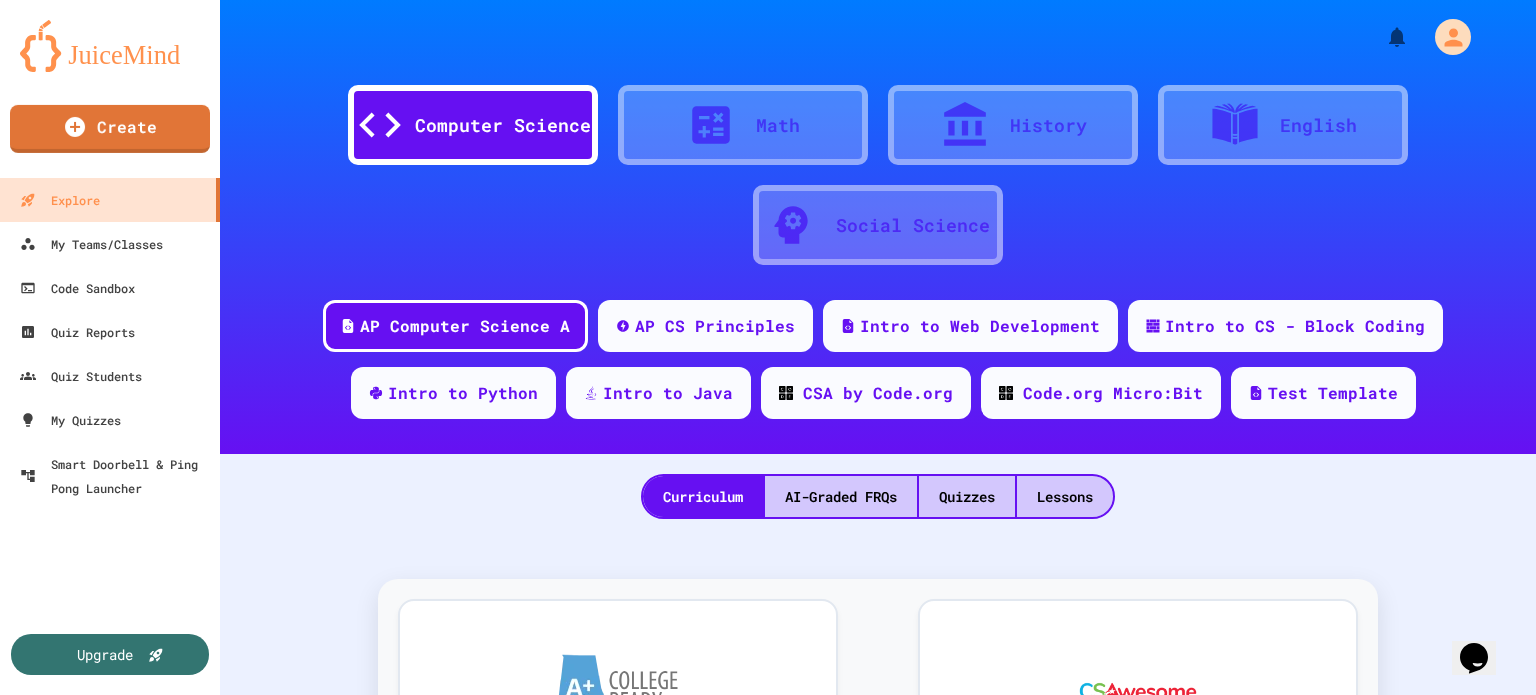 click at bounding box center [110, 46] 